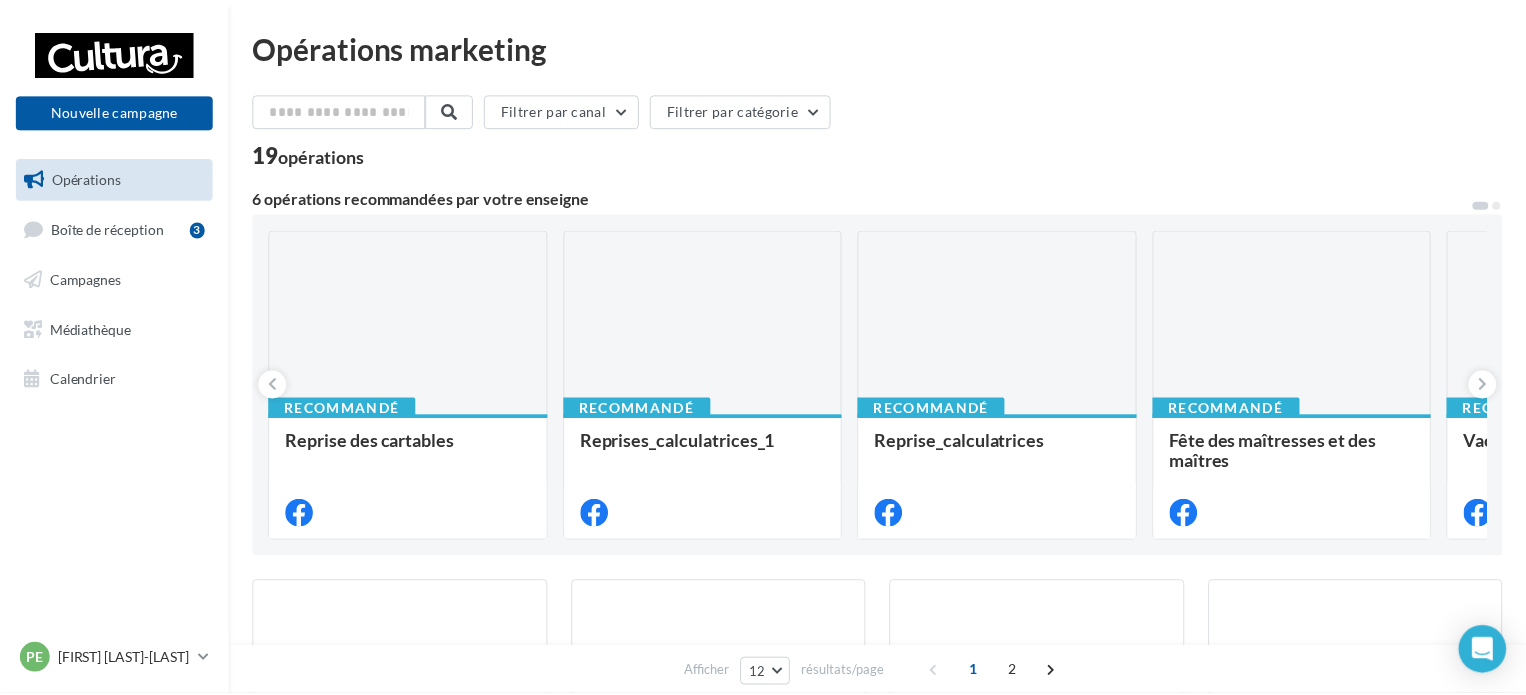 scroll, scrollTop: 0, scrollLeft: 0, axis: both 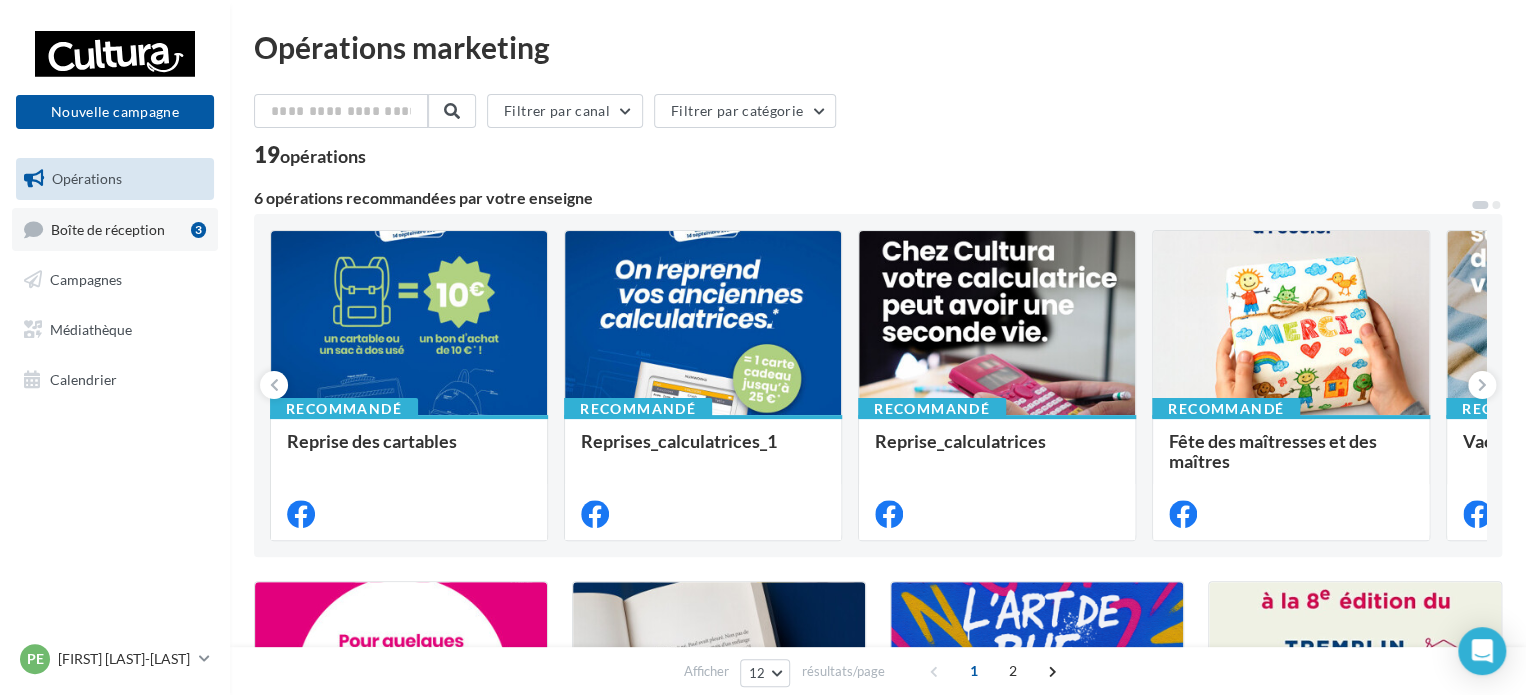 click on "Boîte de réception" at bounding box center [108, 228] 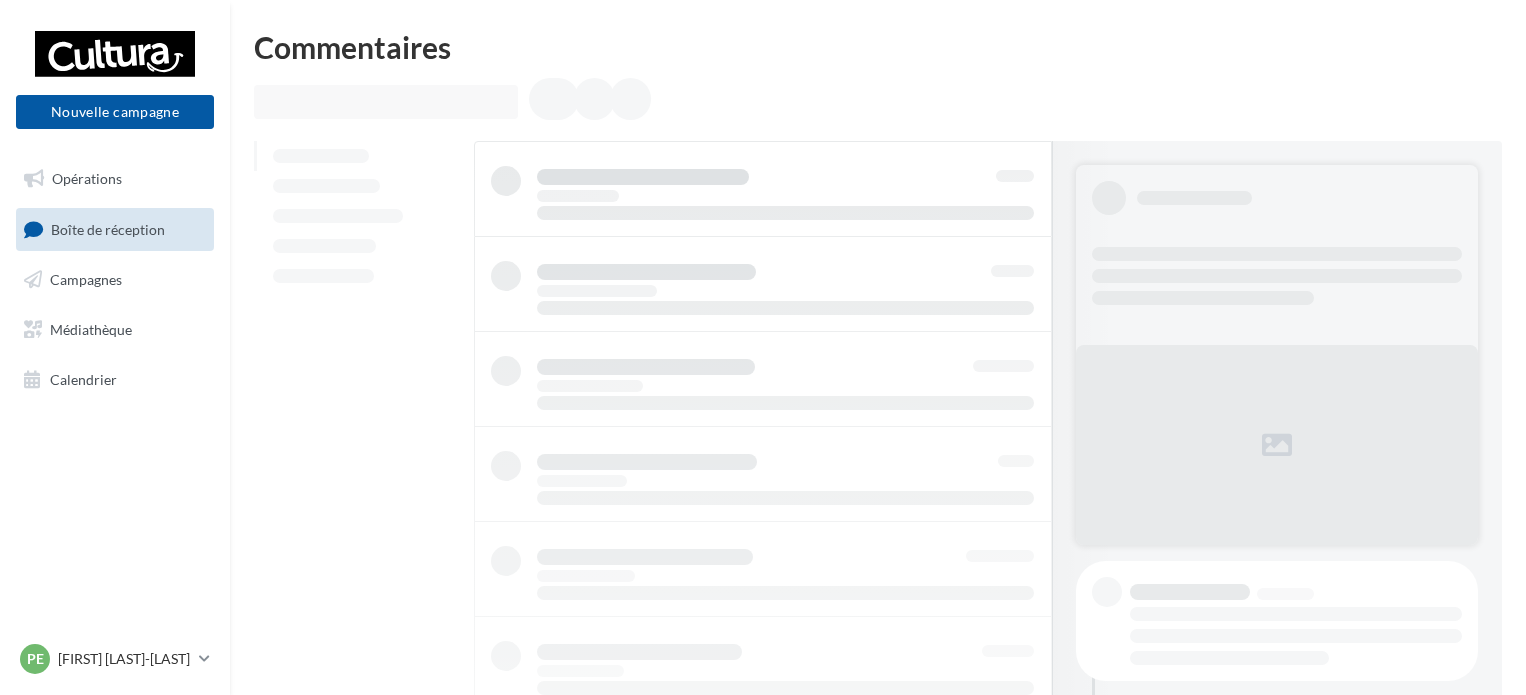 scroll, scrollTop: 0, scrollLeft: 0, axis: both 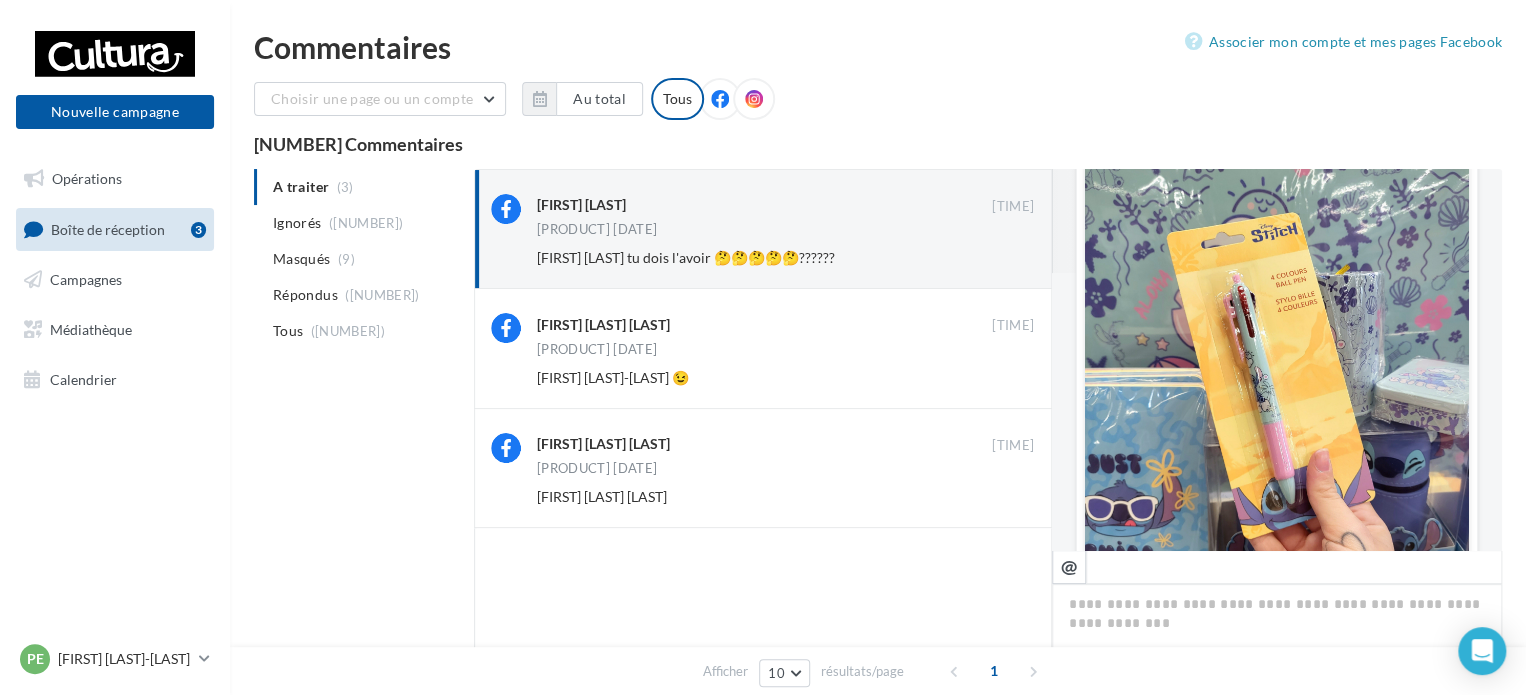 click on "A traiter
([NUMBER])
Ignorés
([NUMBER])
Masqués
([NUMBER])
Répondus
([NUMBER])
Tous
([NUMBER])" at bounding box center [360, 259] 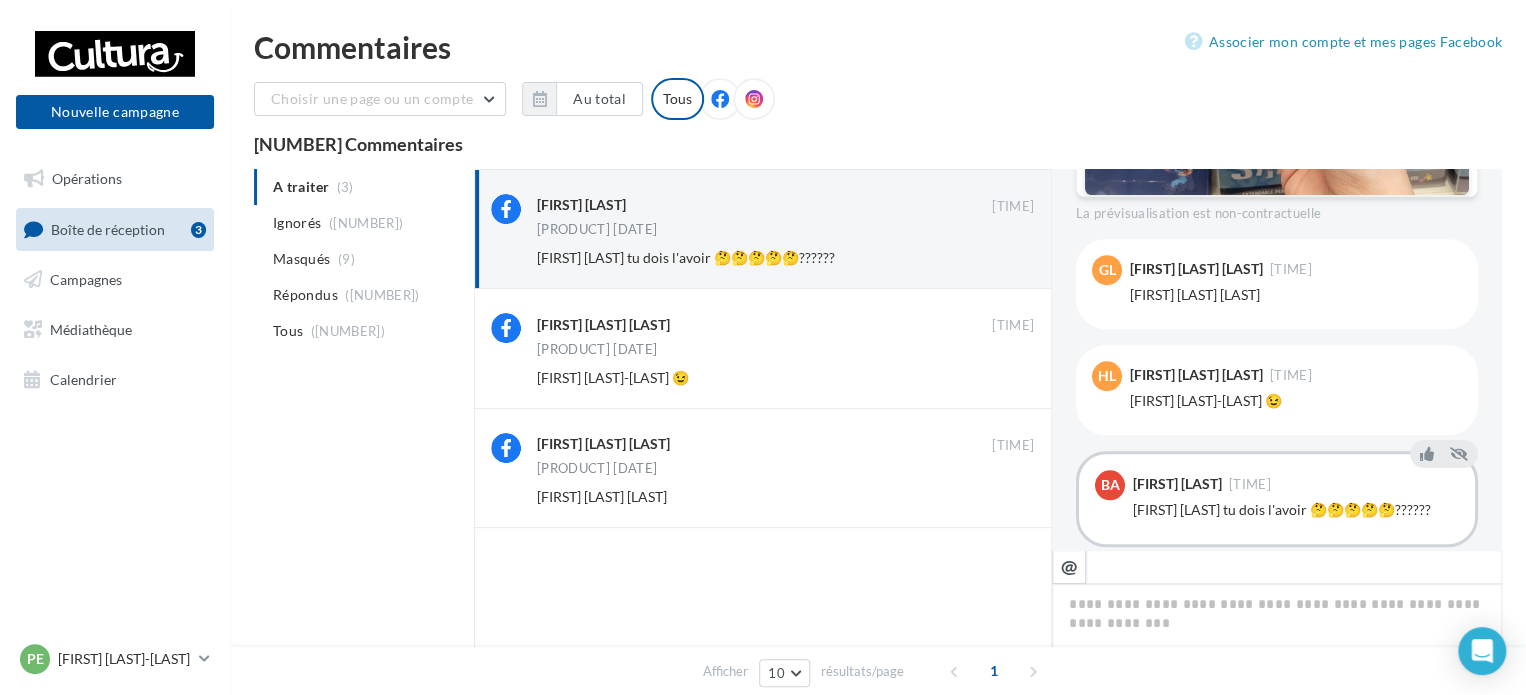scroll, scrollTop: 738, scrollLeft: 0, axis: vertical 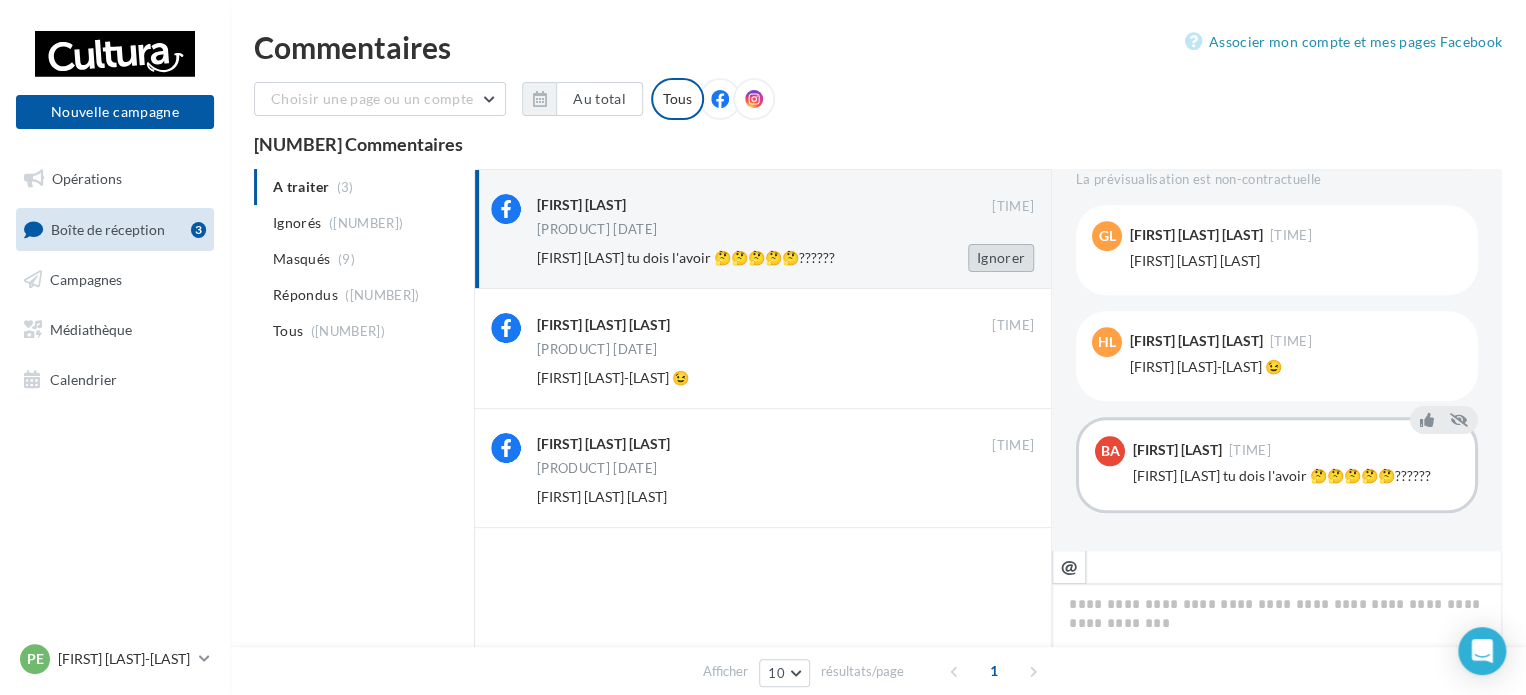 click on "Ignorer" at bounding box center (1001, 258) 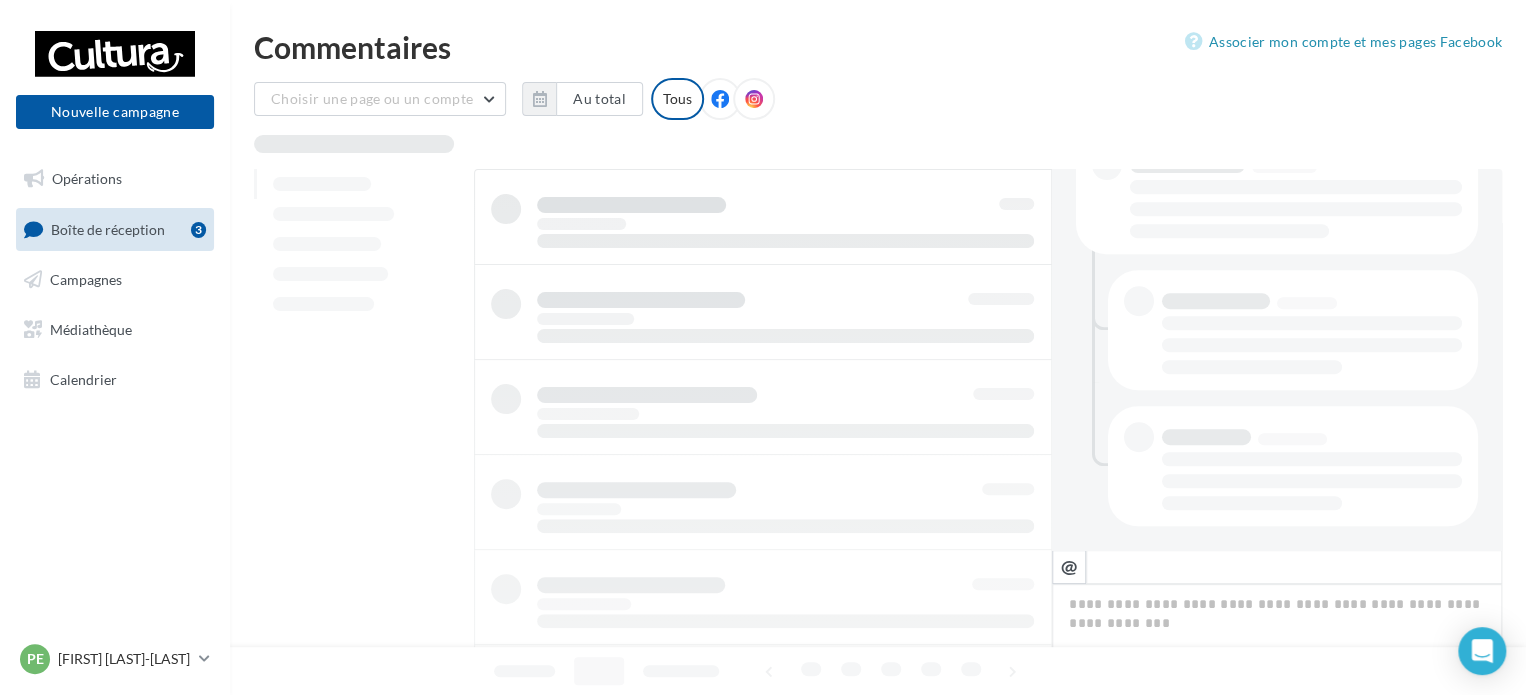scroll, scrollTop: 454, scrollLeft: 0, axis: vertical 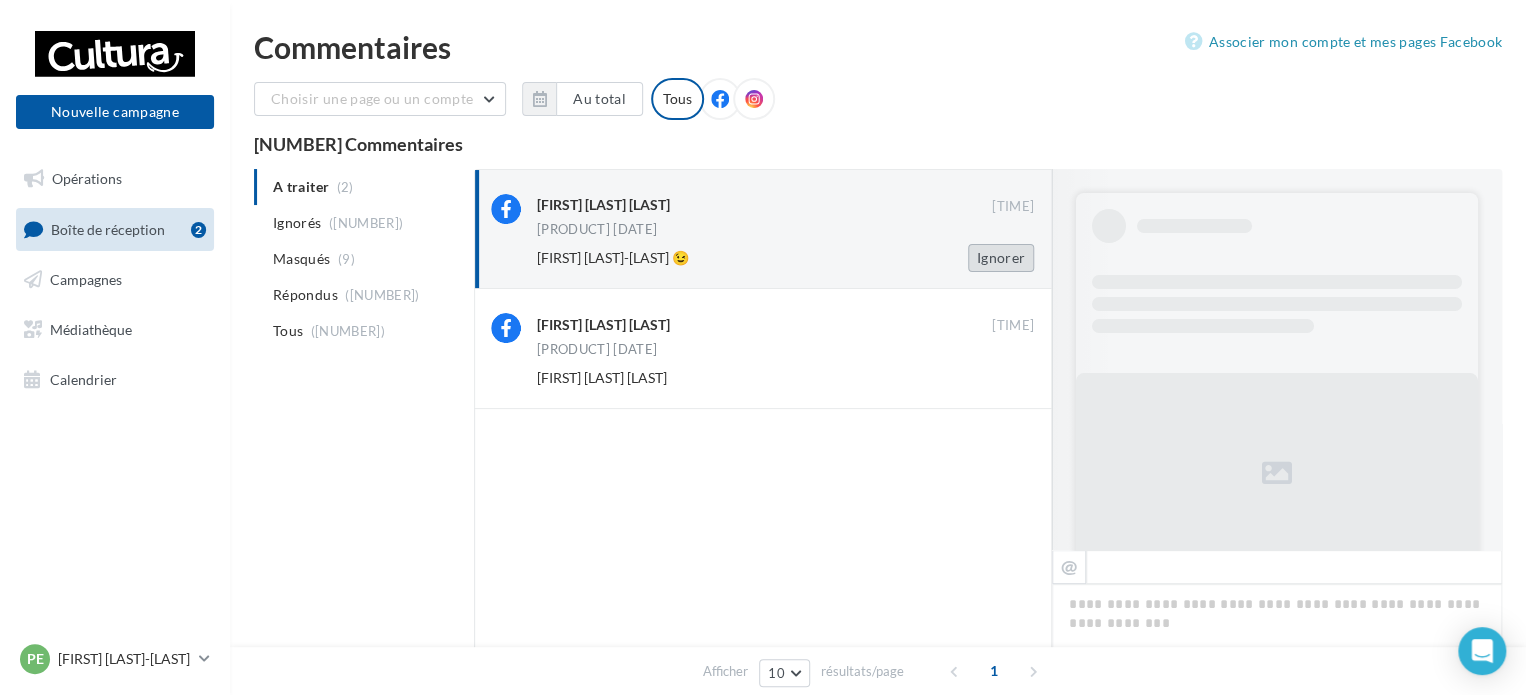 click on "Ignorer" at bounding box center [1001, 258] 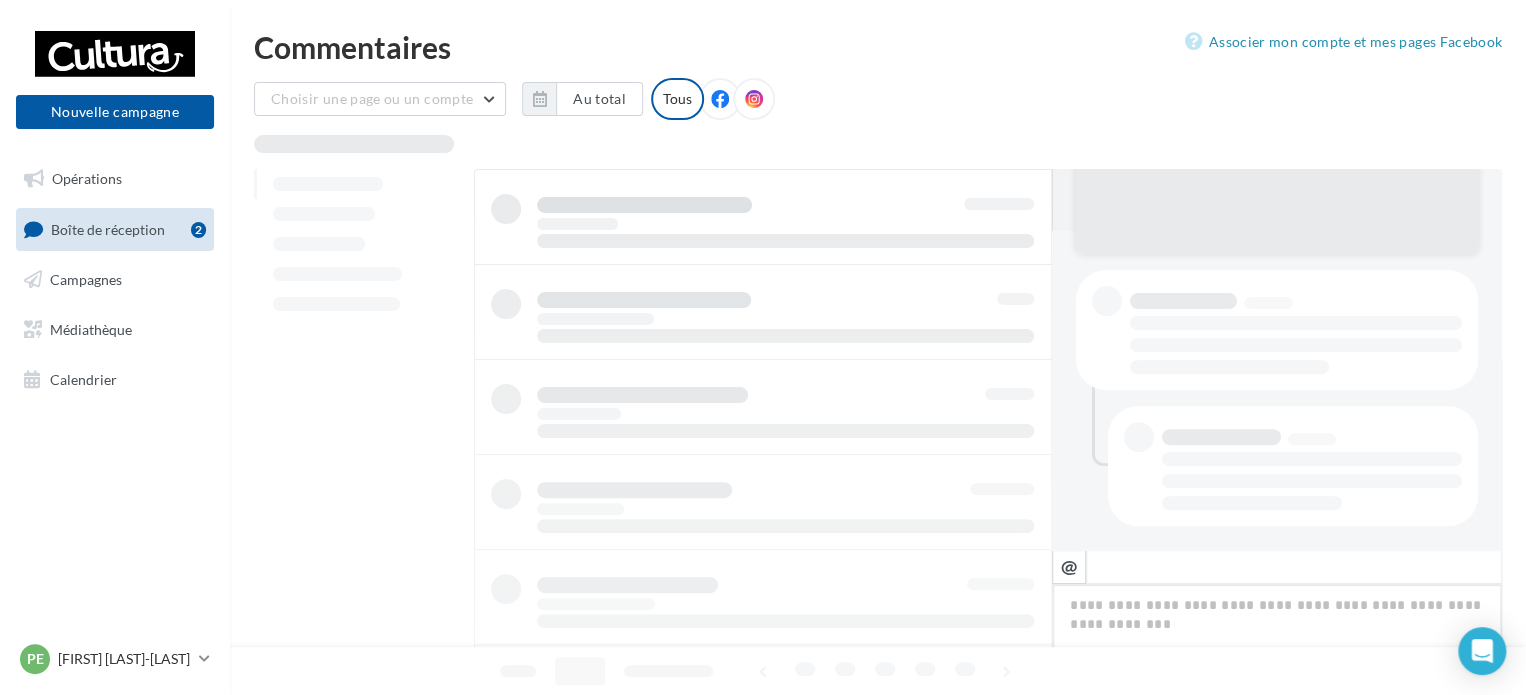 scroll, scrollTop: 318, scrollLeft: 0, axis: vertical 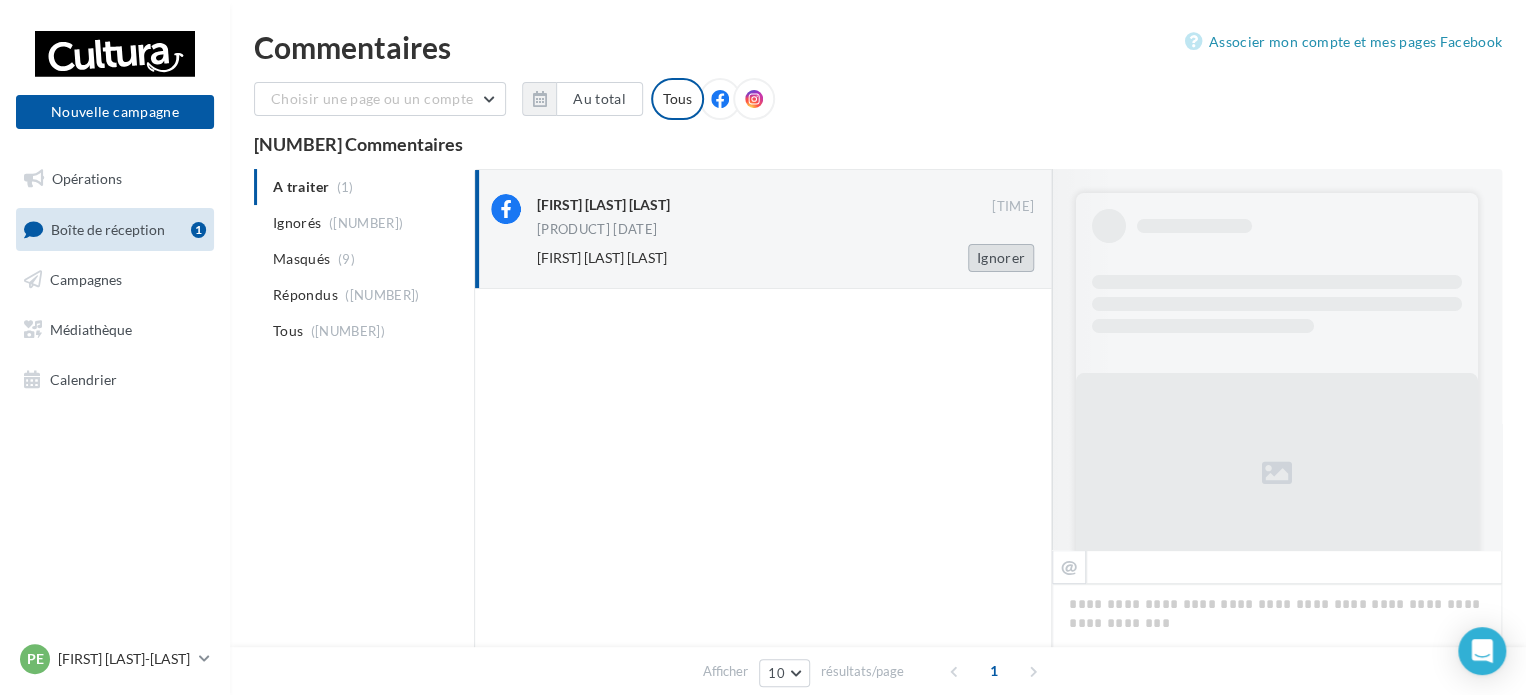 click on "Ignorer" at bounding box center [1001, 258] 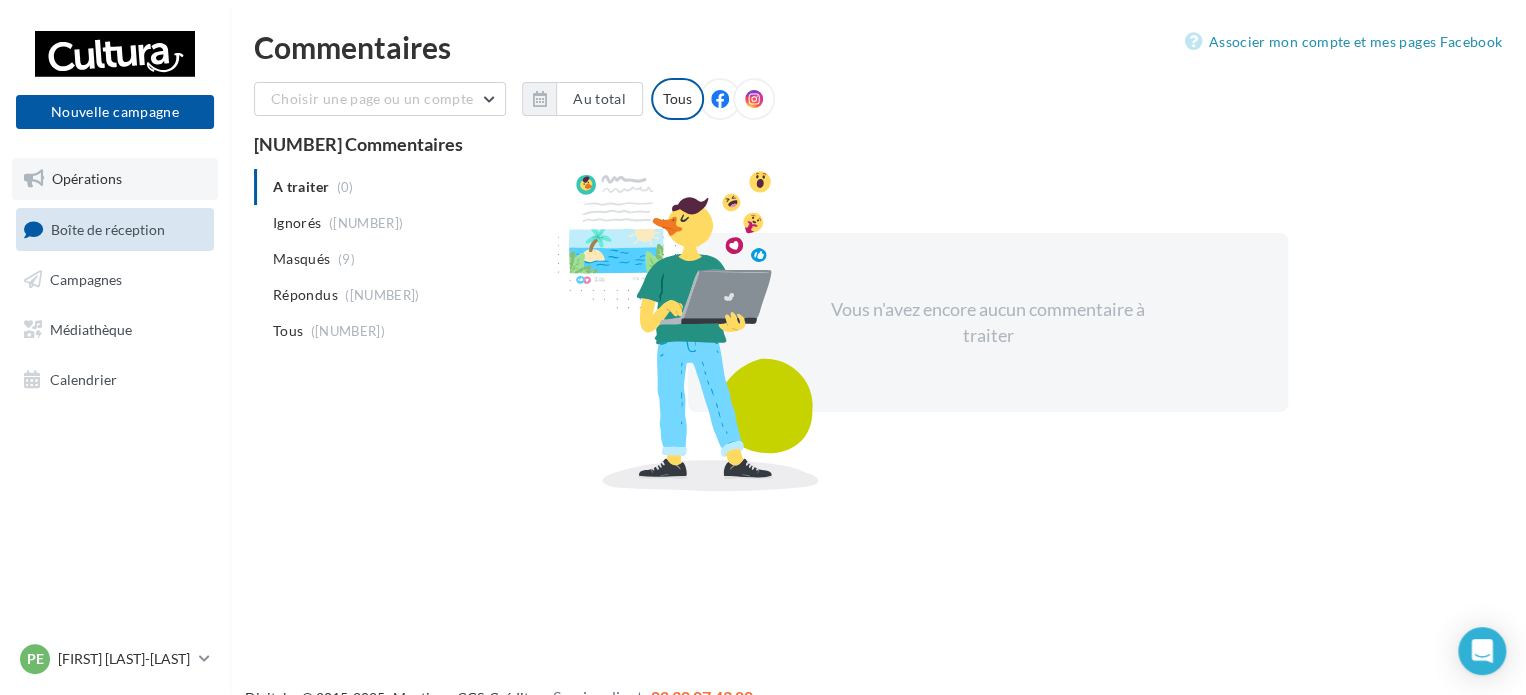 click on "Opérations" at bounding box center (87, 178) 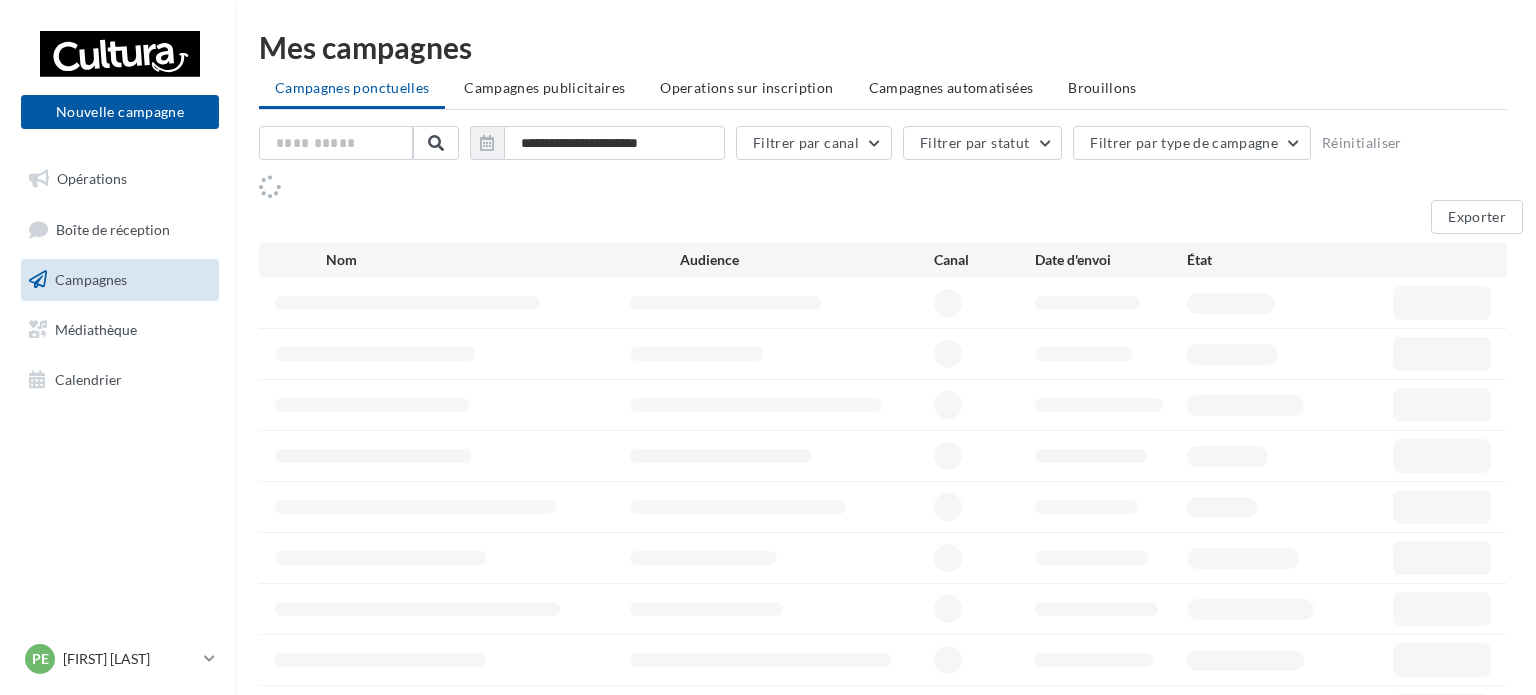 scroll, scrollTop: 0, scrollLeft: 0, axis: both 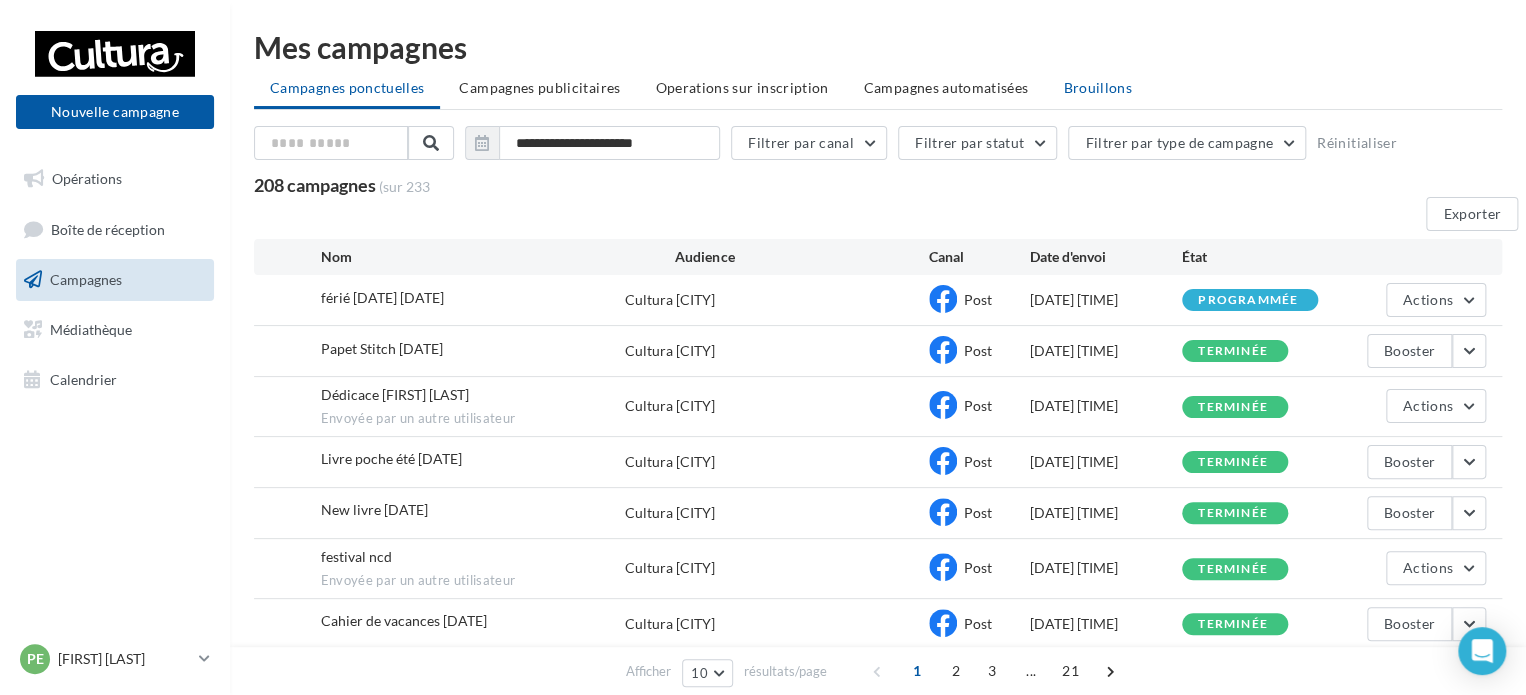 click on "Brouillons" at bounding box center (1097, 88) 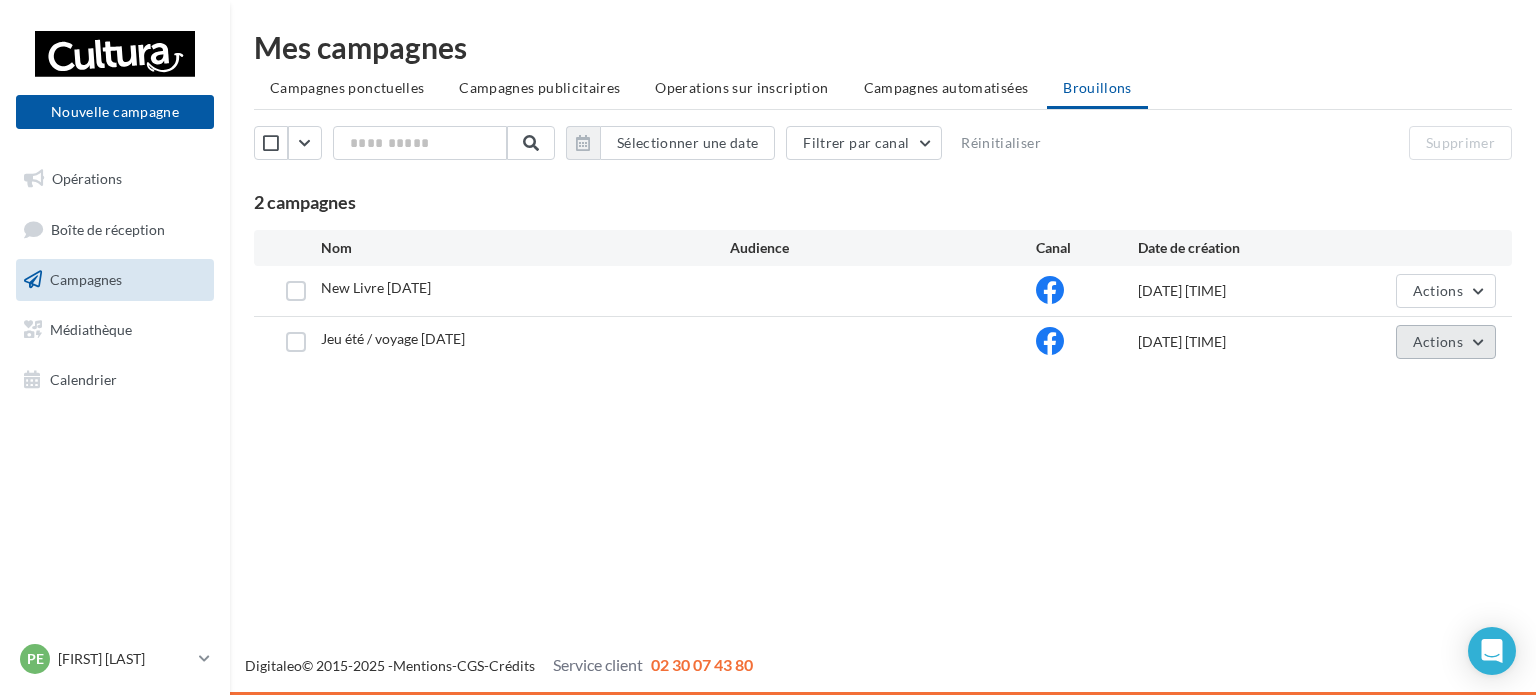 click on "Actions" at bounding box center [1438, 290] 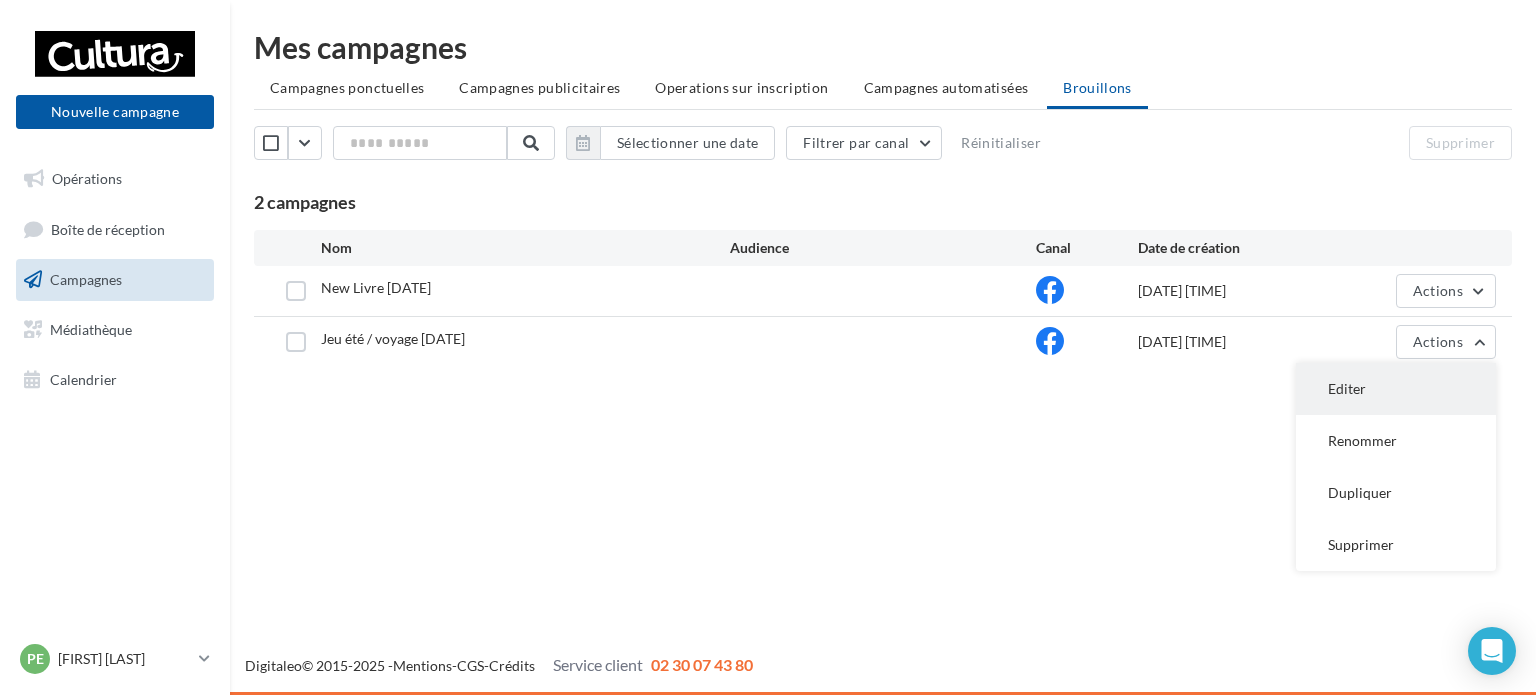 click on "Editer" at bounding box center (1396, 389) 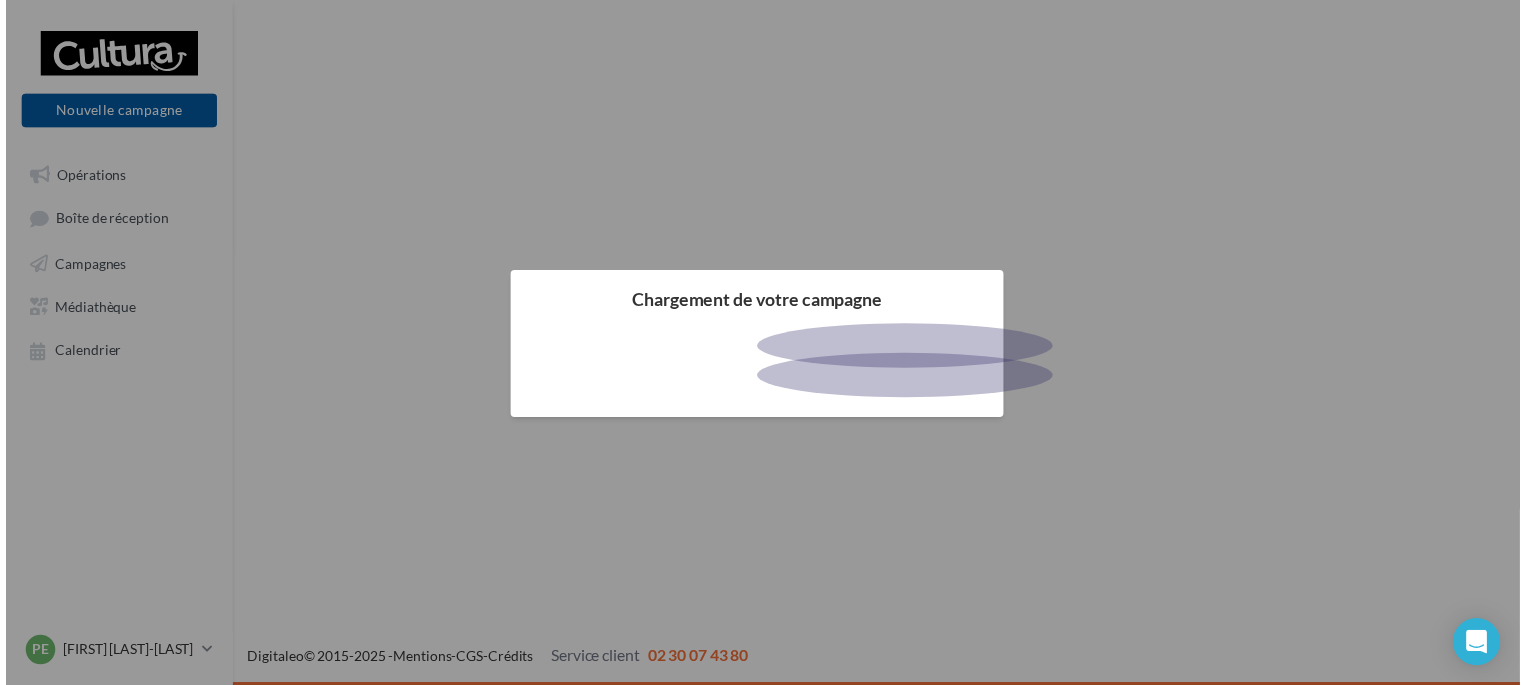 scroll, scrollTop: 0, scrollLeft: 0, axis: both 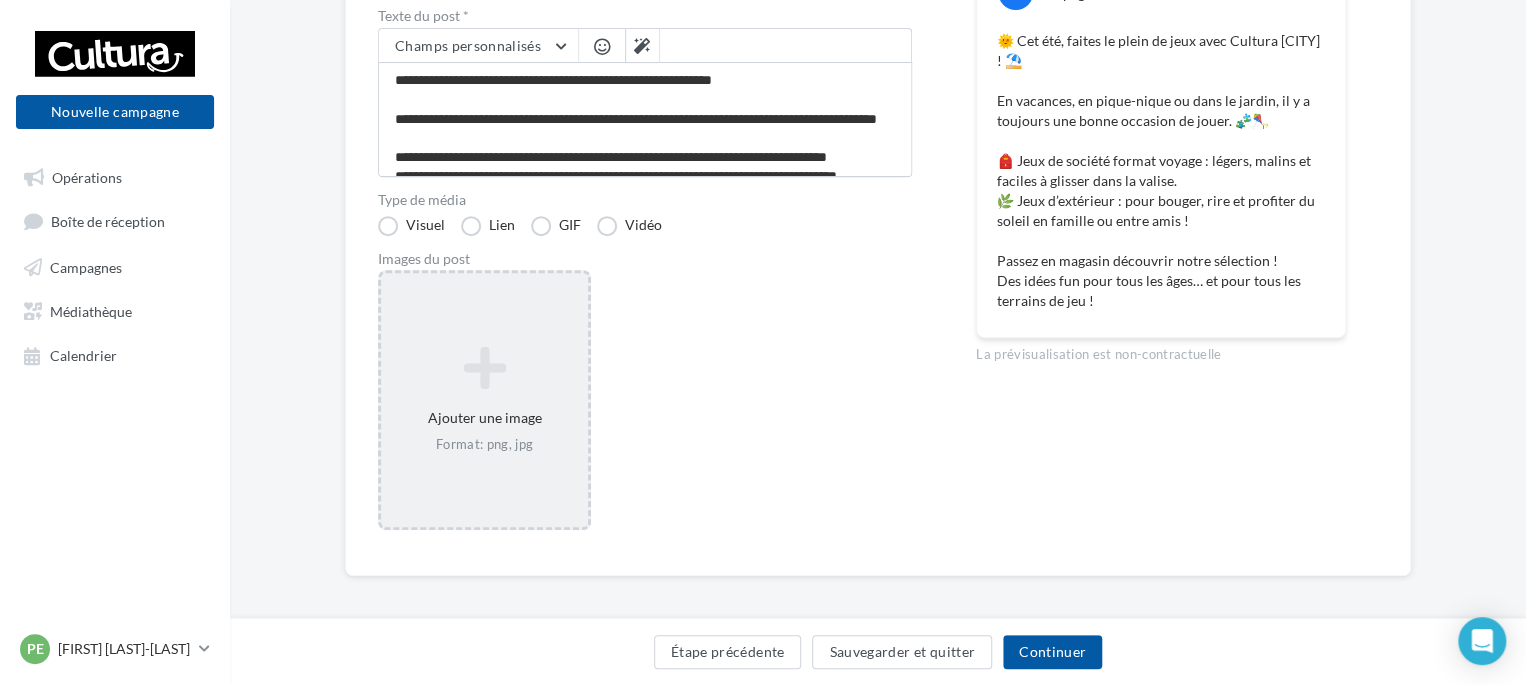 click at bounding box center [484, 368] 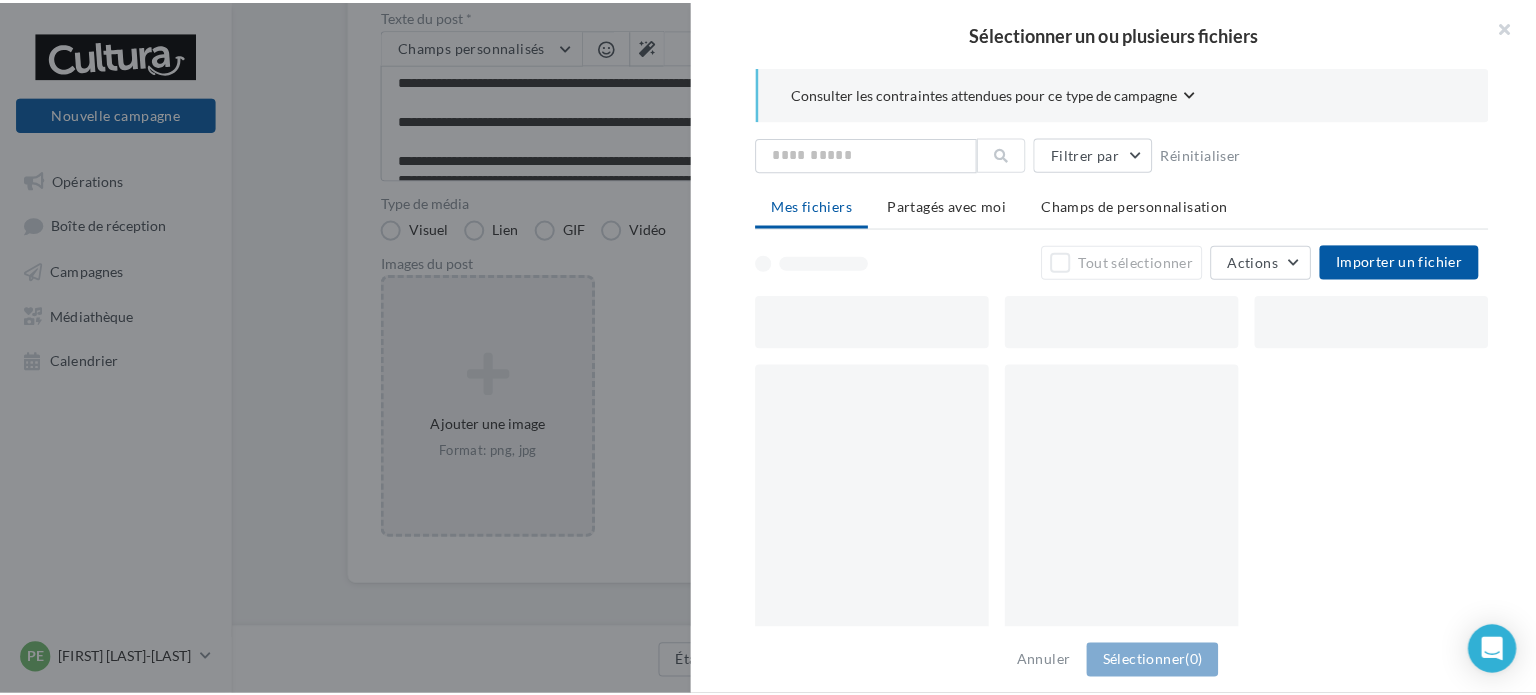 scroll, scrollTop: 298, scrollLeft: 0, axis: vertical 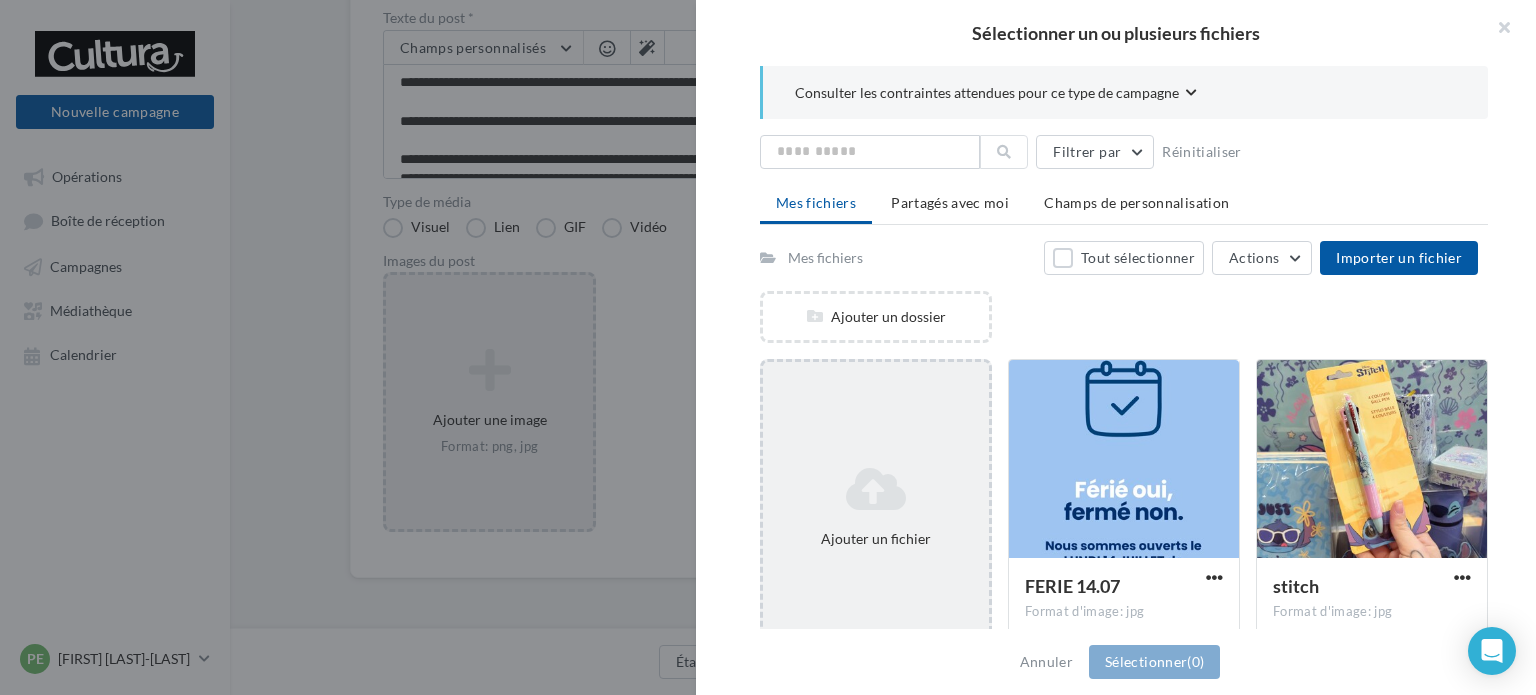 click at bounding box center [876, 489] 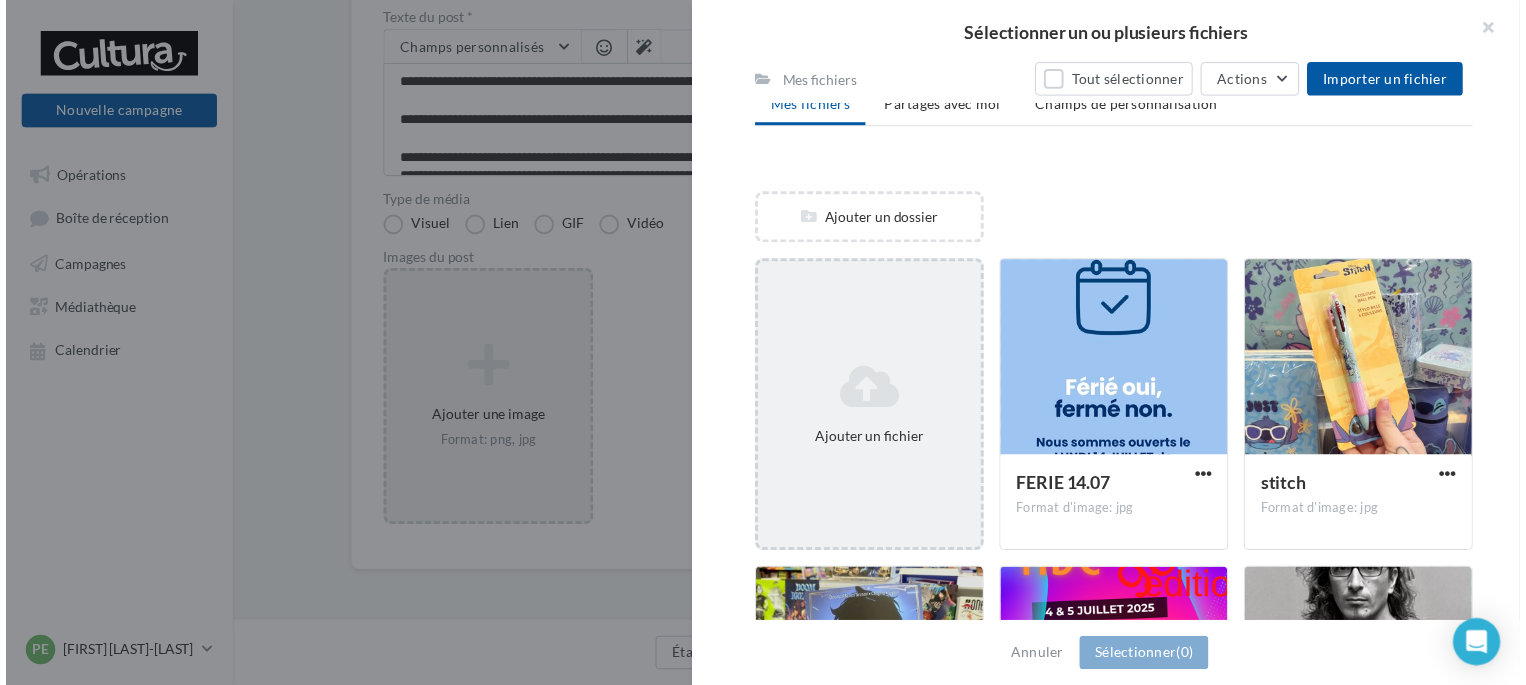 scroll, scrollTop: 200, scrollLeft: 0, axis: vertical 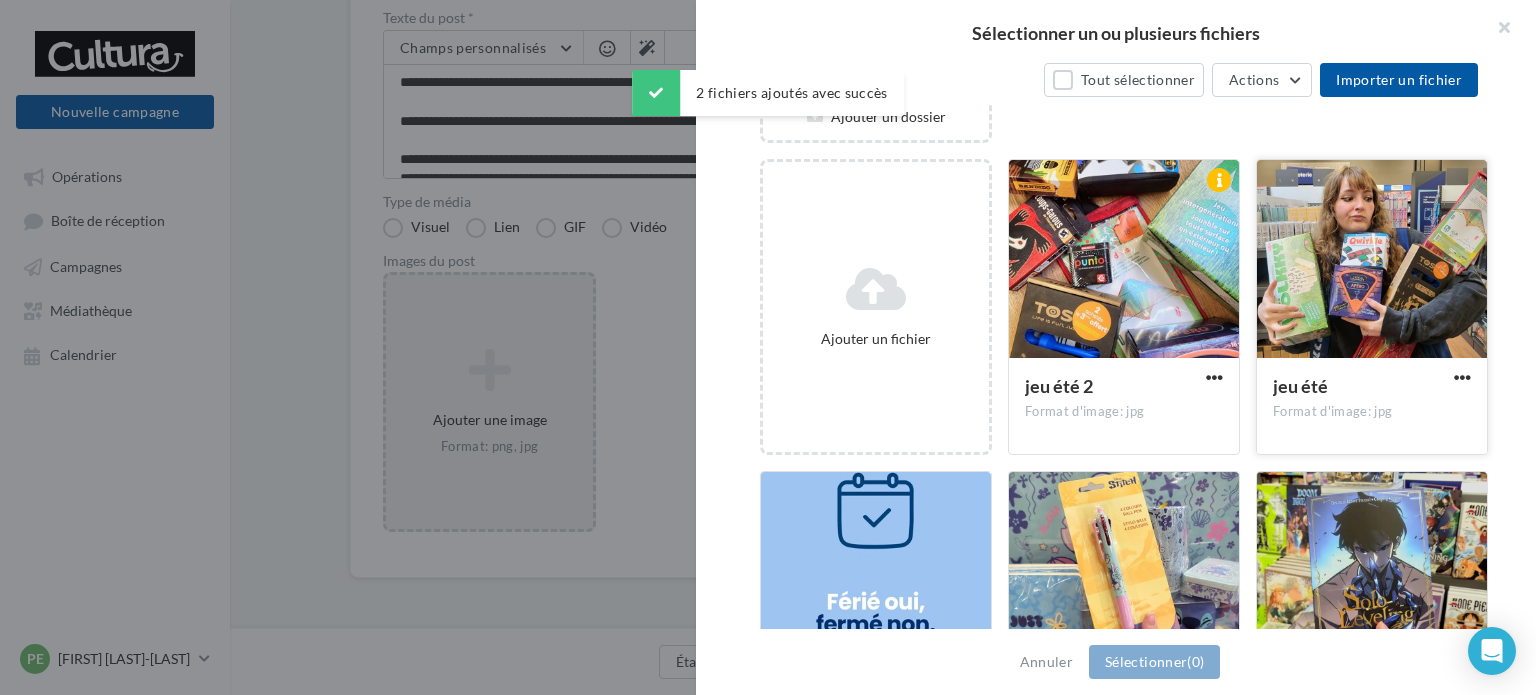 click at bounding box center (1124, 260) 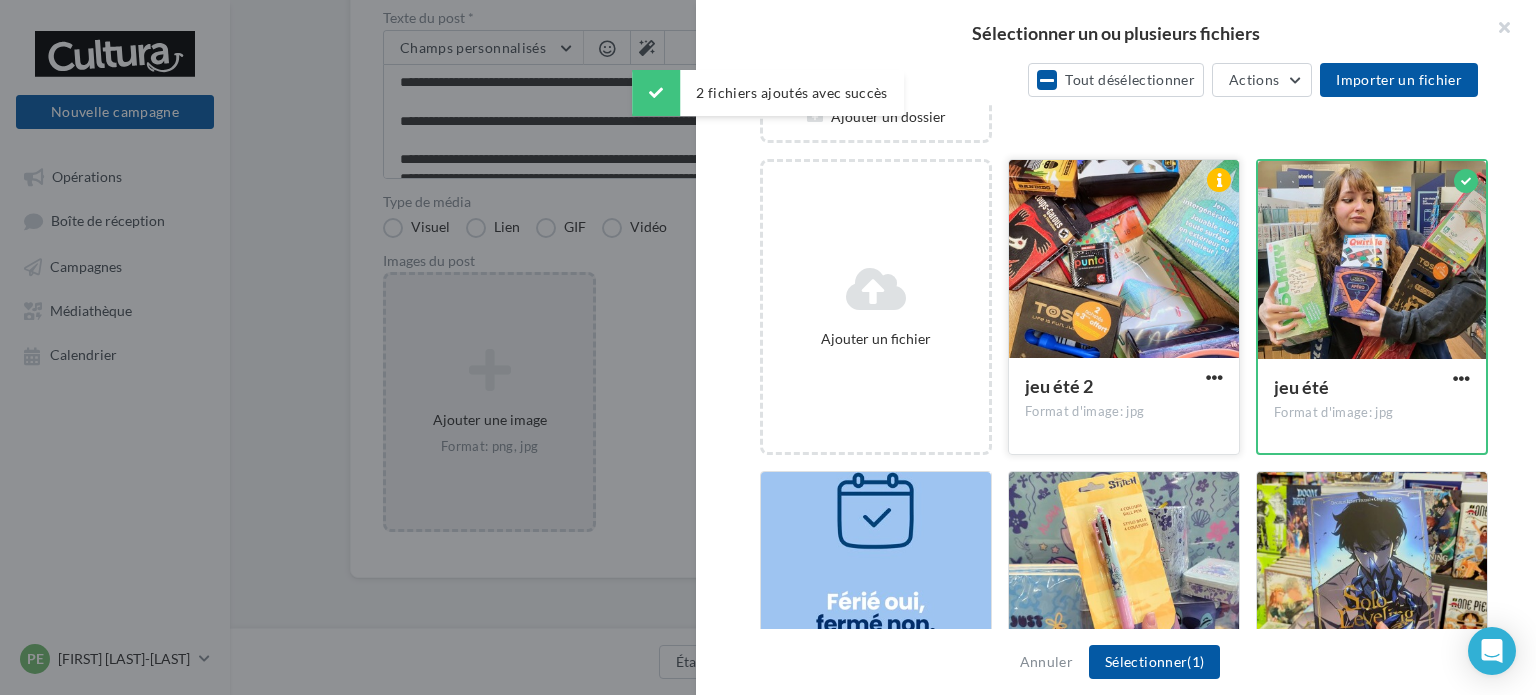 click at bounding box center [1124, 260] 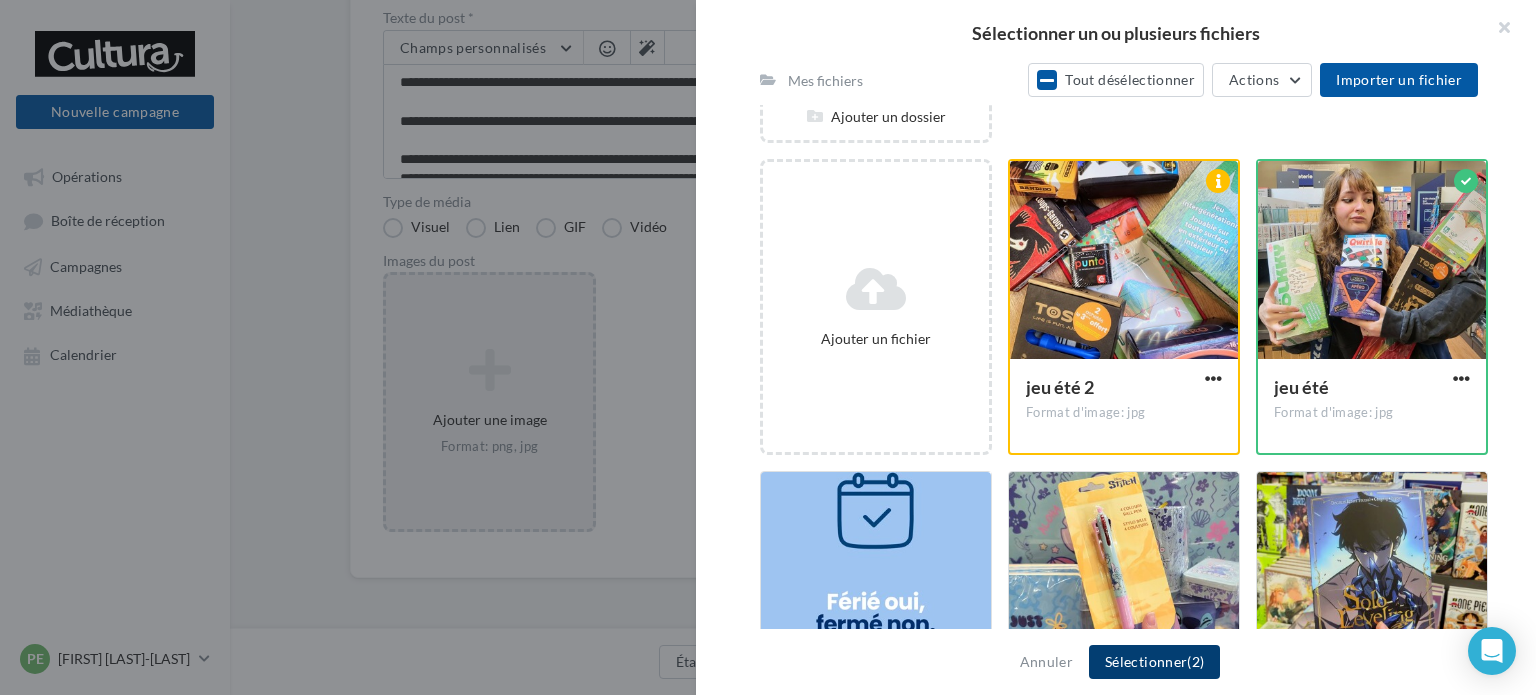 click on "Sélectionner   (2)" at bounding box center (1154, 662) 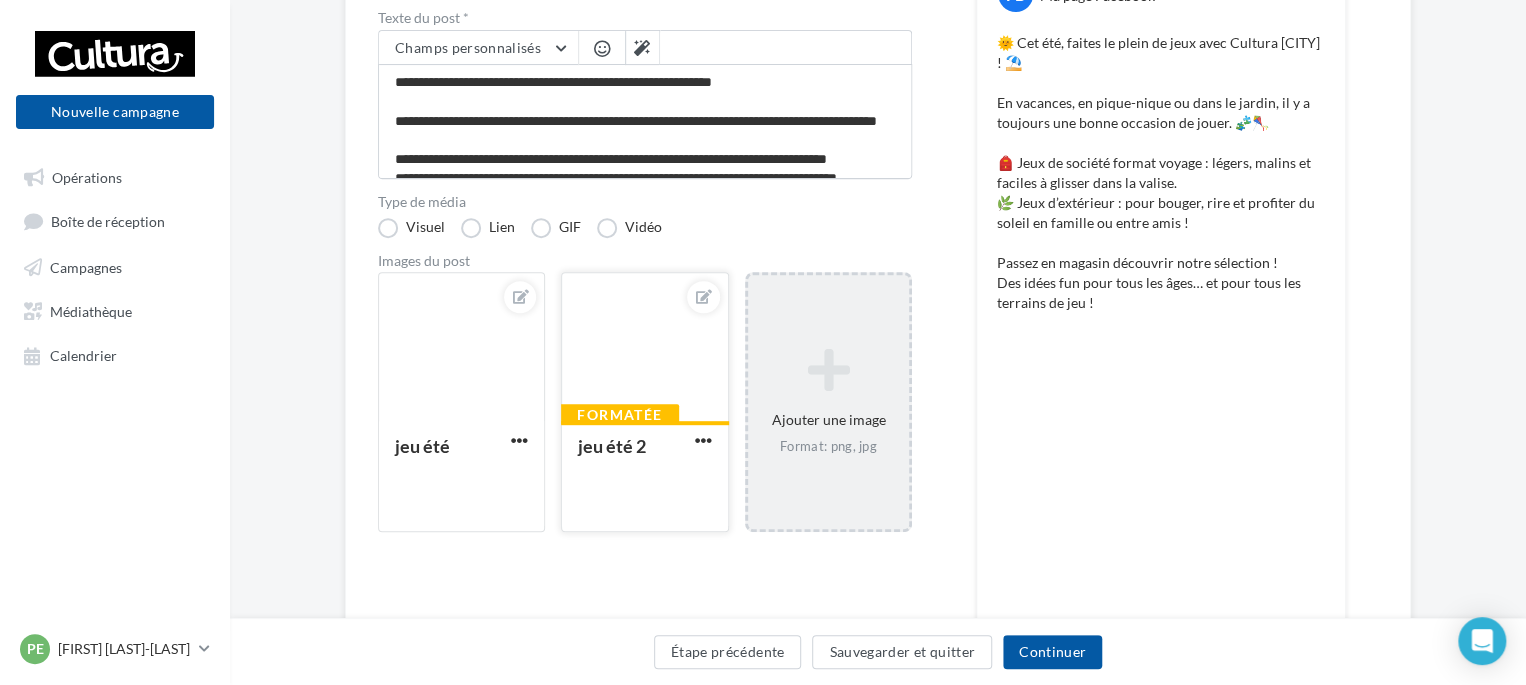 click at bounding box center (644, 348) 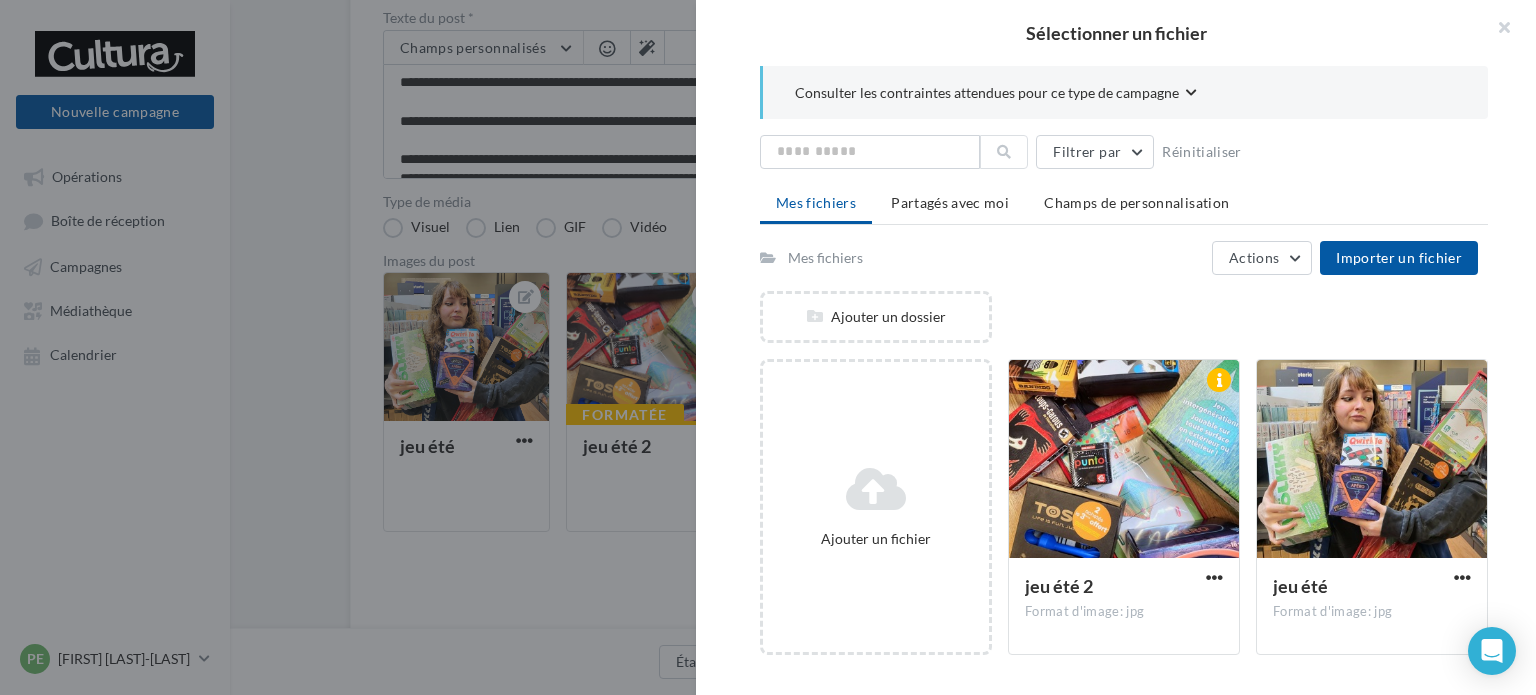 click at bounding box center [768, 347] 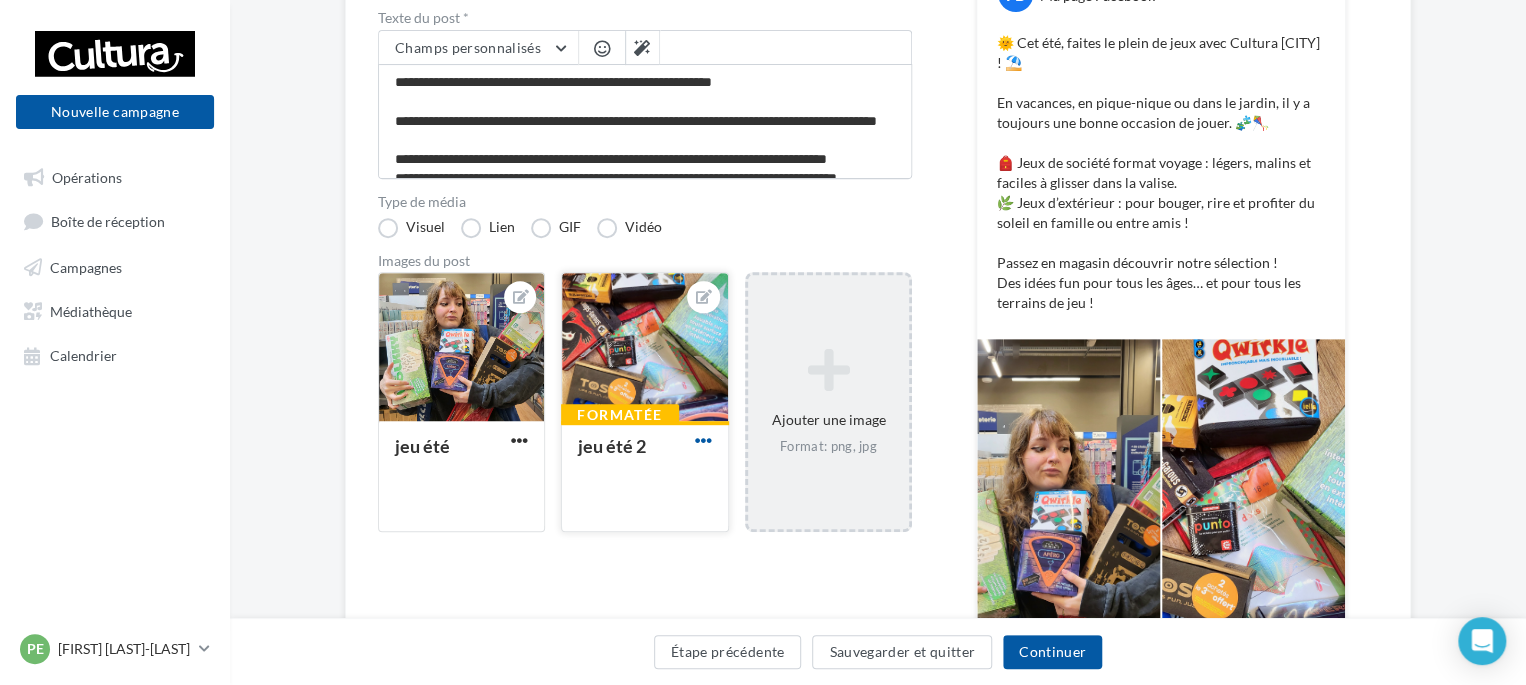 click at bounding box center [703, 440] 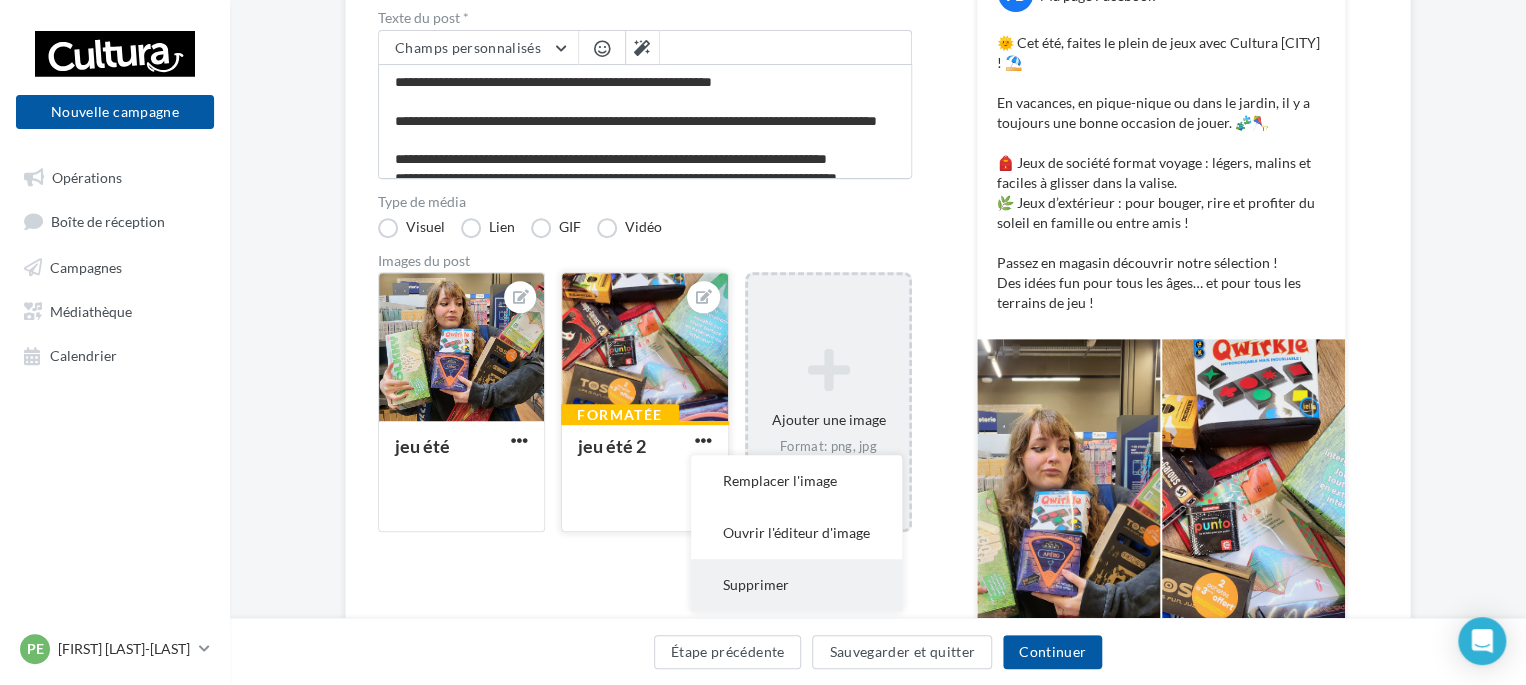 click on "Supprimer" at bounding box center [796, 481] 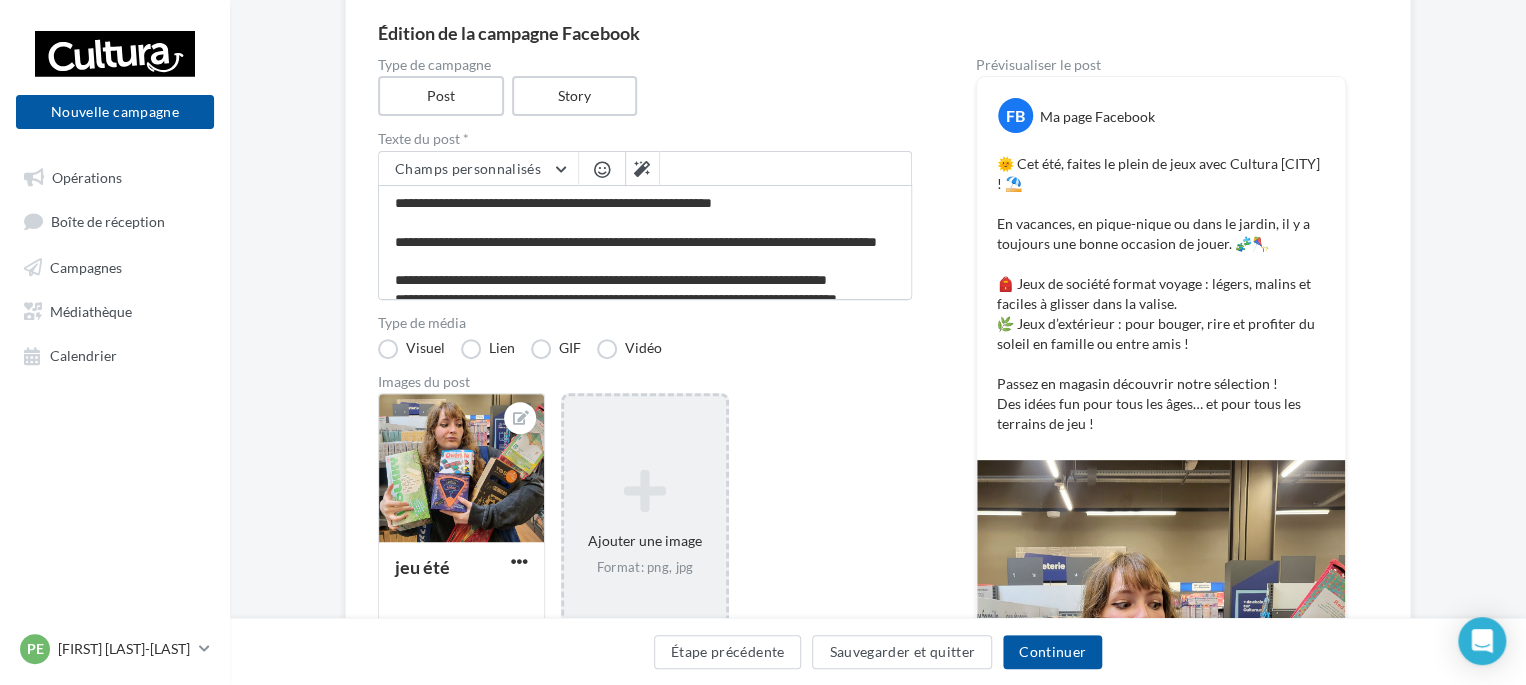 scroll, scrollTop: 298, scrollLeft: 0, axis: vertical 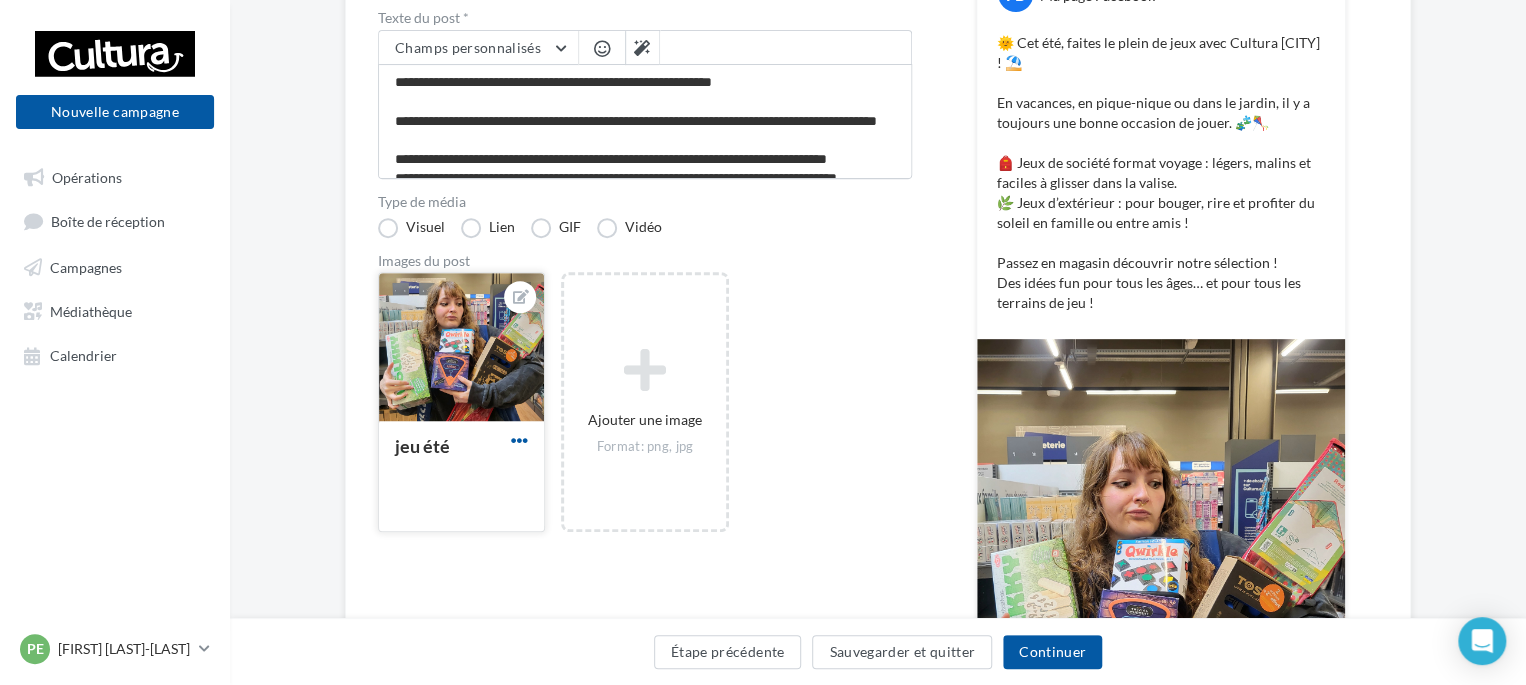 click at bounding box center (519, 440) 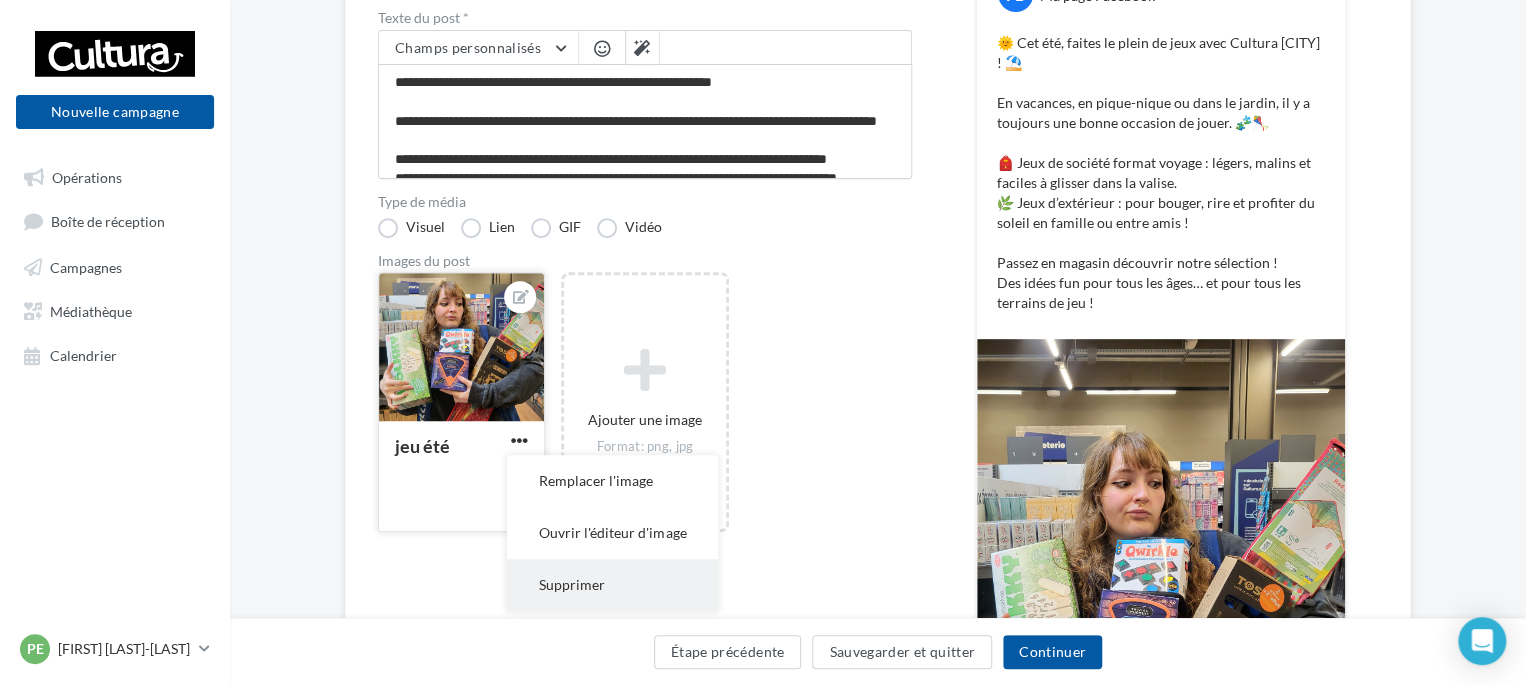 click on "Supprimer" at bounding box center [612, 481] 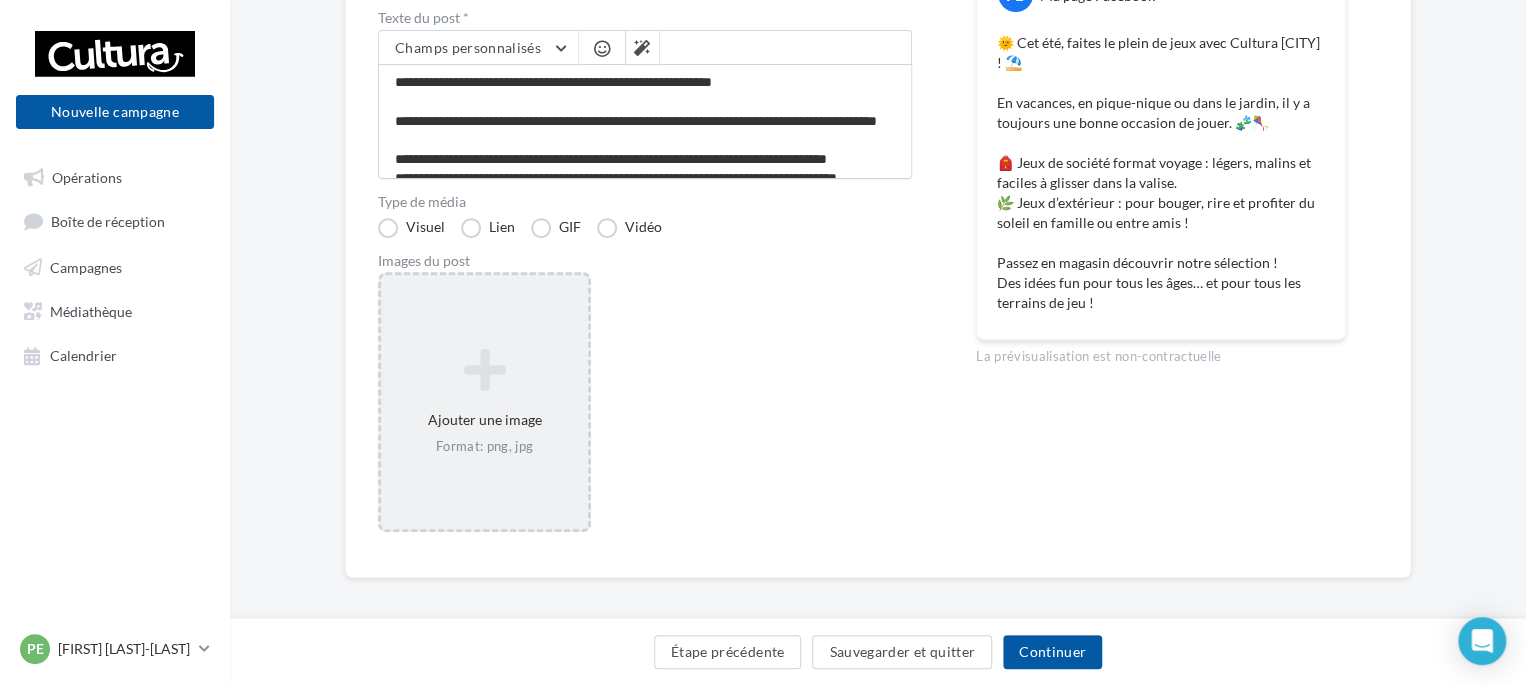 click on "Ajouter une image     Format: png, jpg" at bounding box center (484, 402) 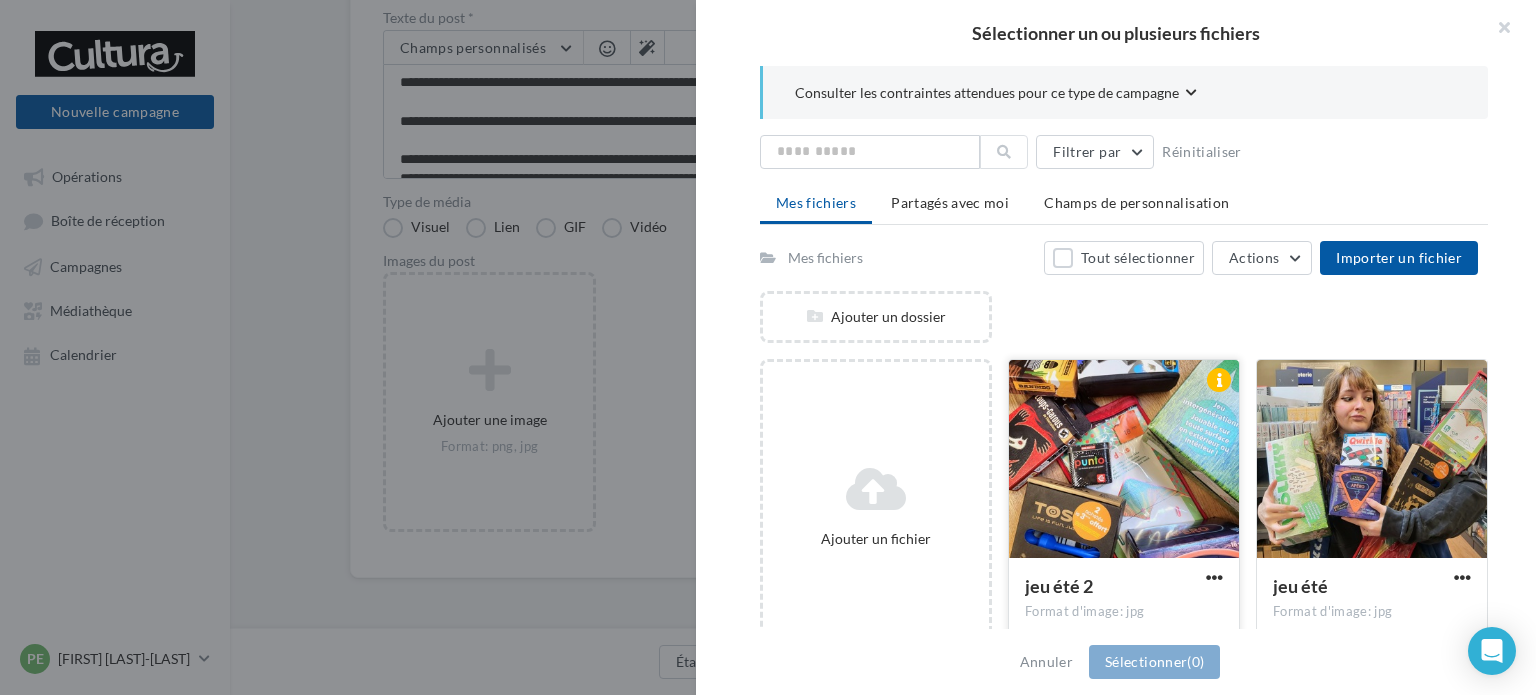 click at bounding box center (1124, 460) 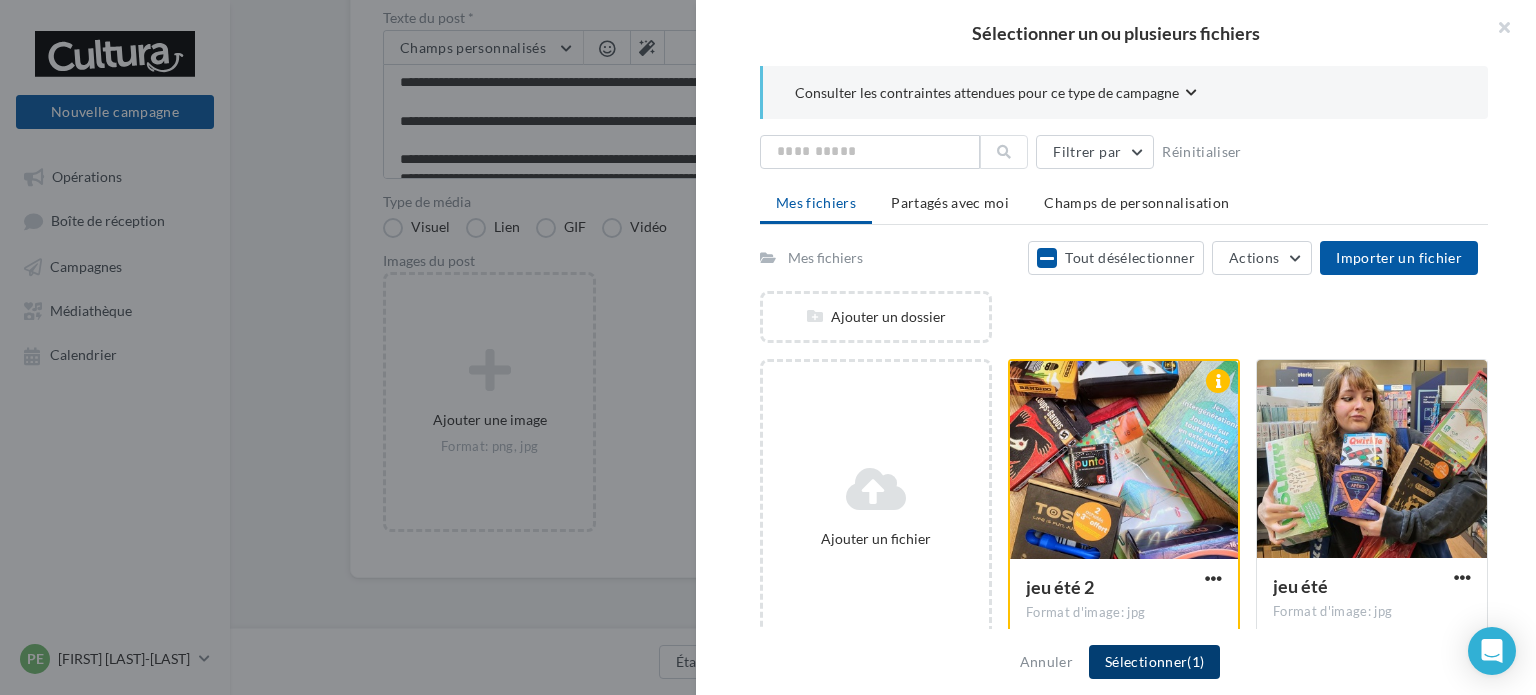 click on "Sélectionner   (1)" at bounding box center (1154, 662) 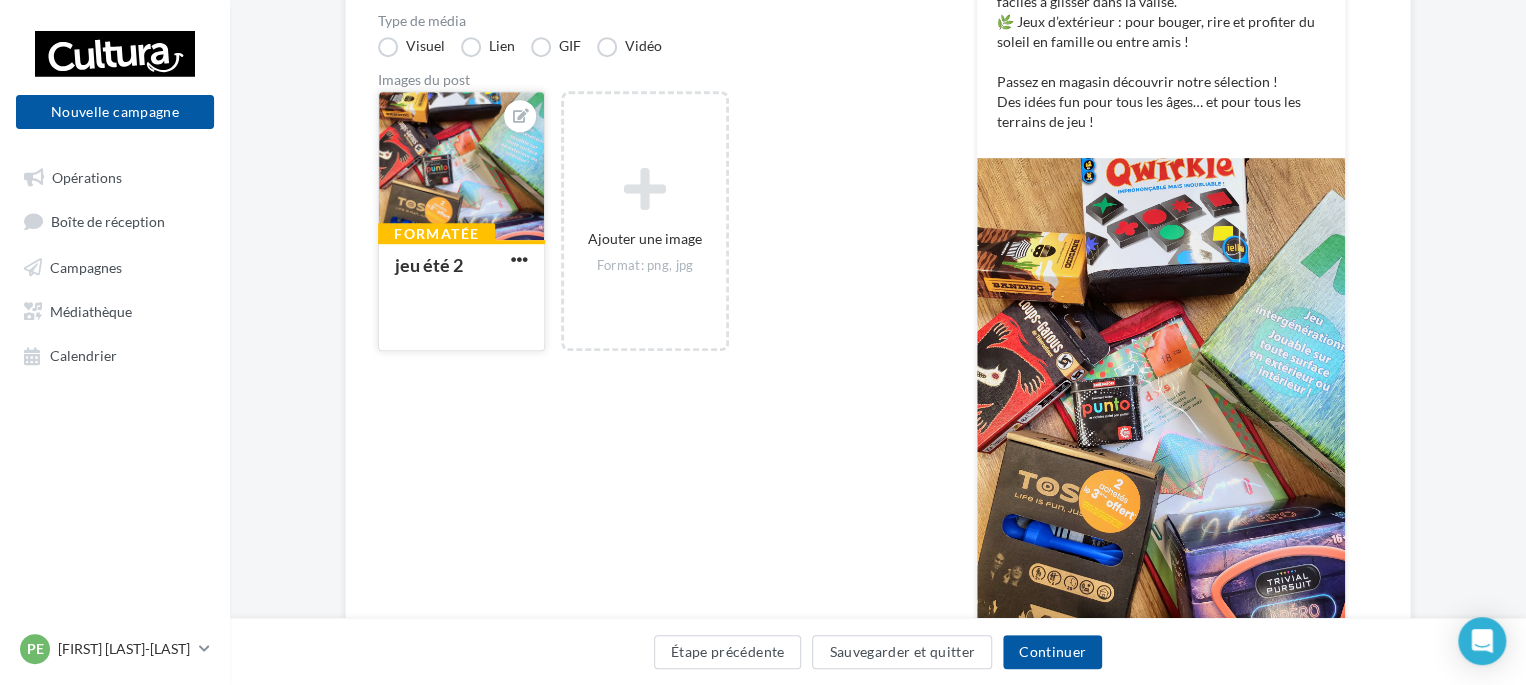 scroll, scrollTop: 300, scrollLeft: 0, axis: vertical 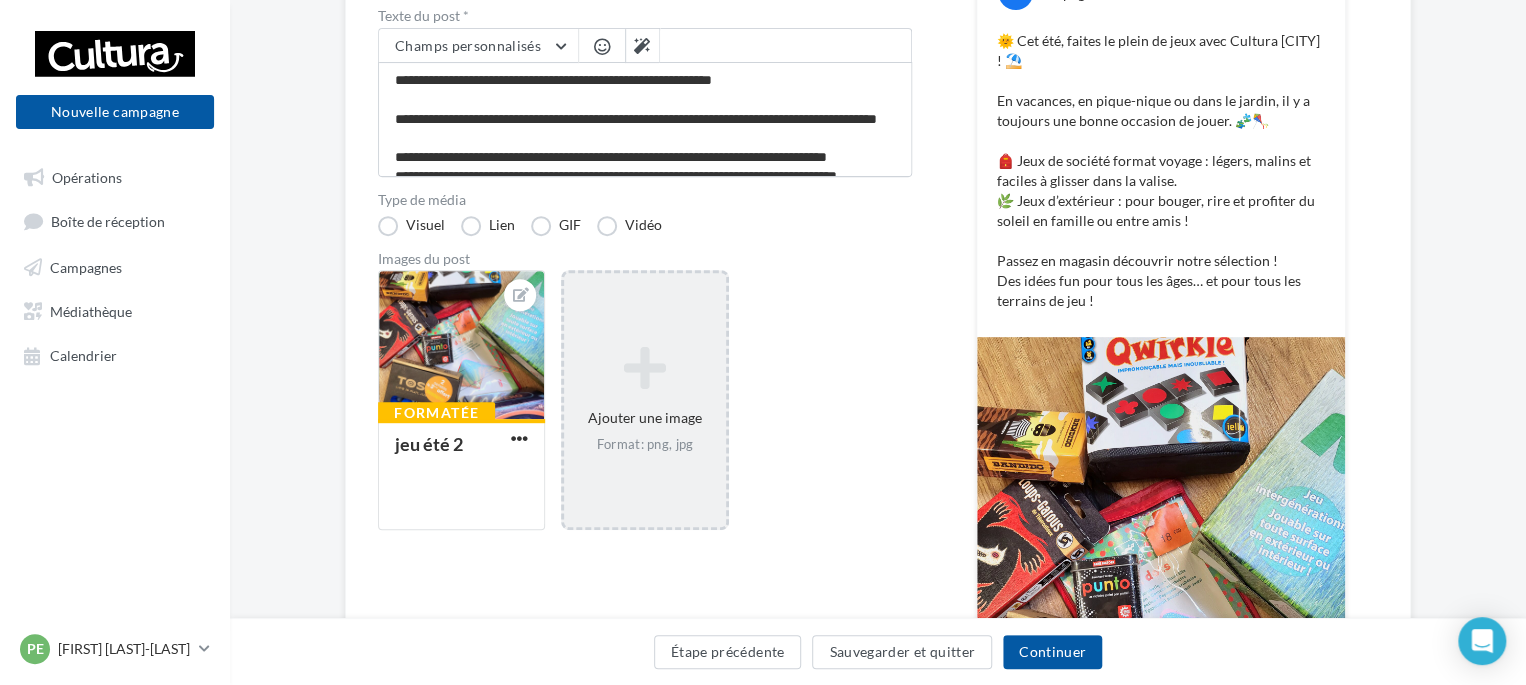 click at bounding box center (644, 368) 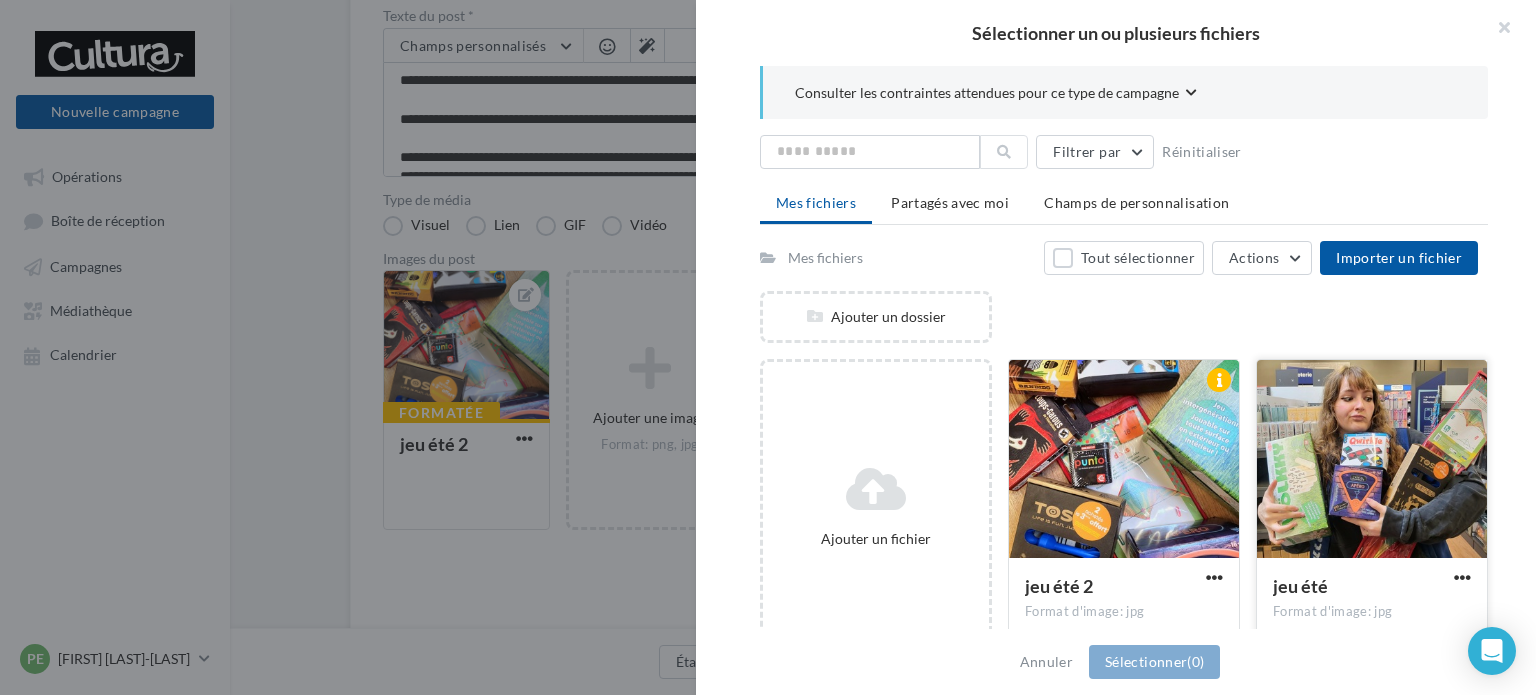 click at bounding box center [1124, 460] 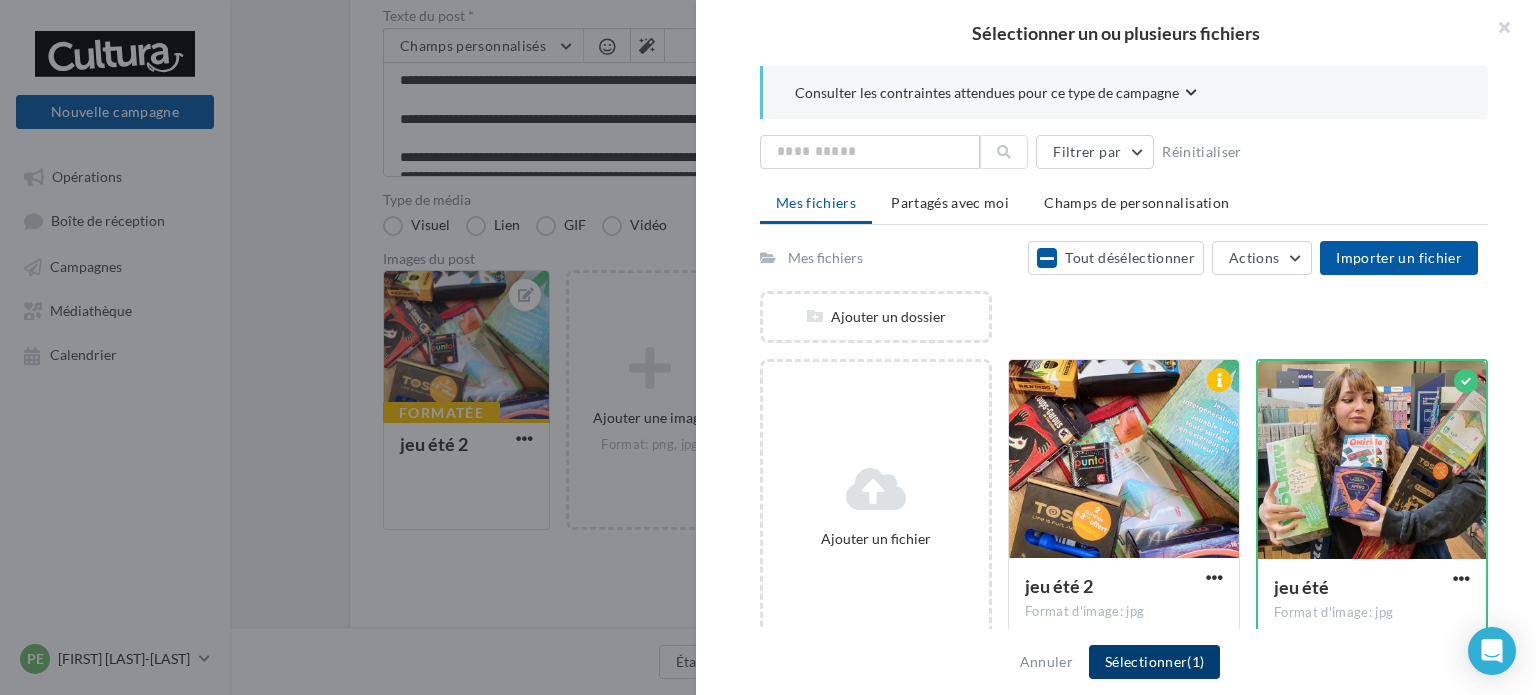 click on "Sélectionner   (1)" at bounding box center (1154, 662) 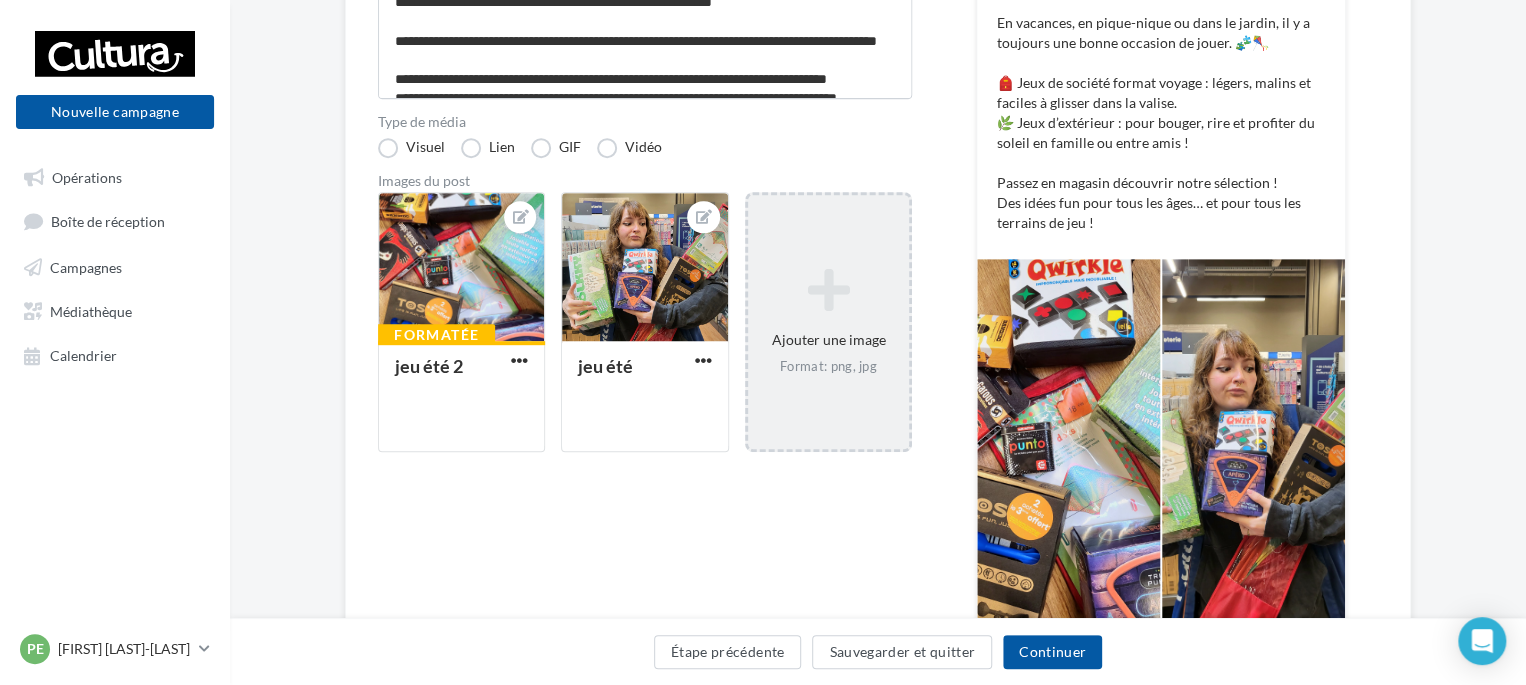 scroll, scrollTop: 200, scrollLeft: 0, axis: vertical 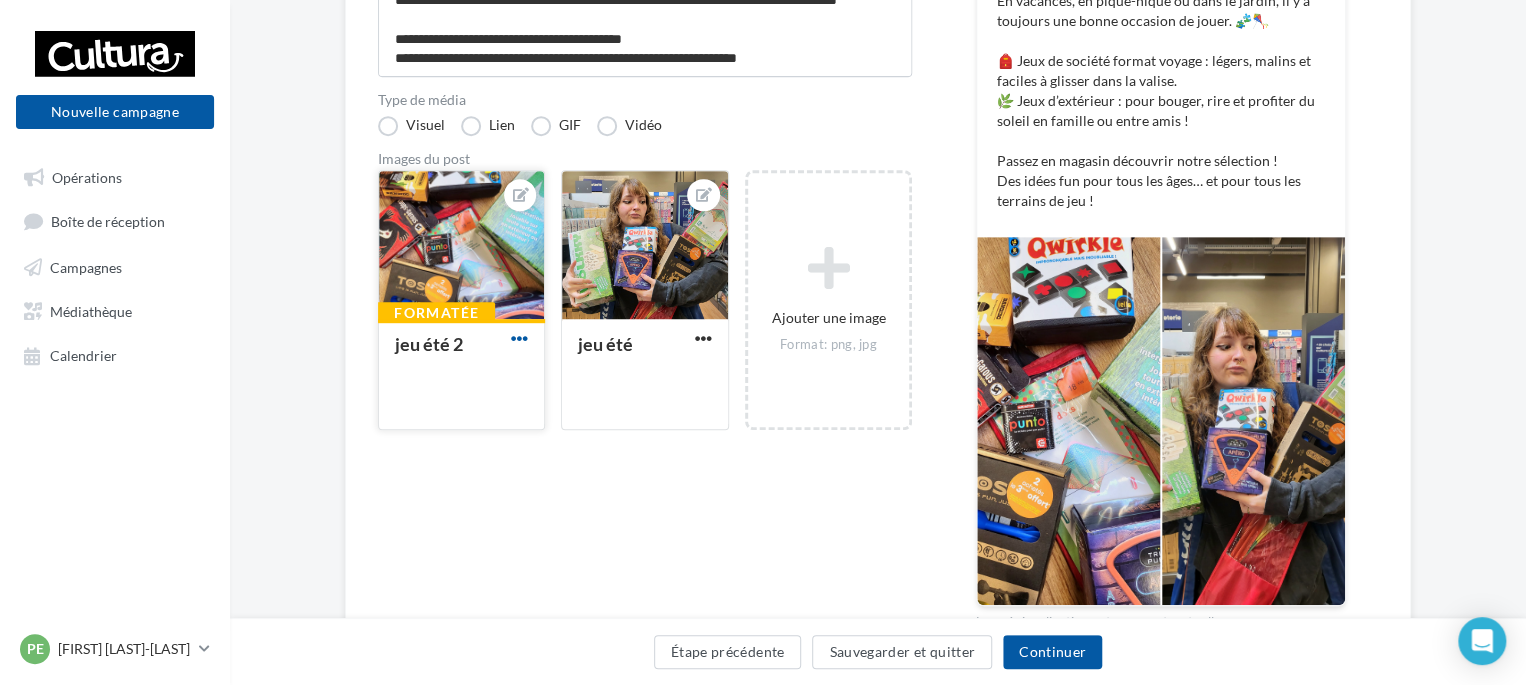 click at bounding box center [519, 338] 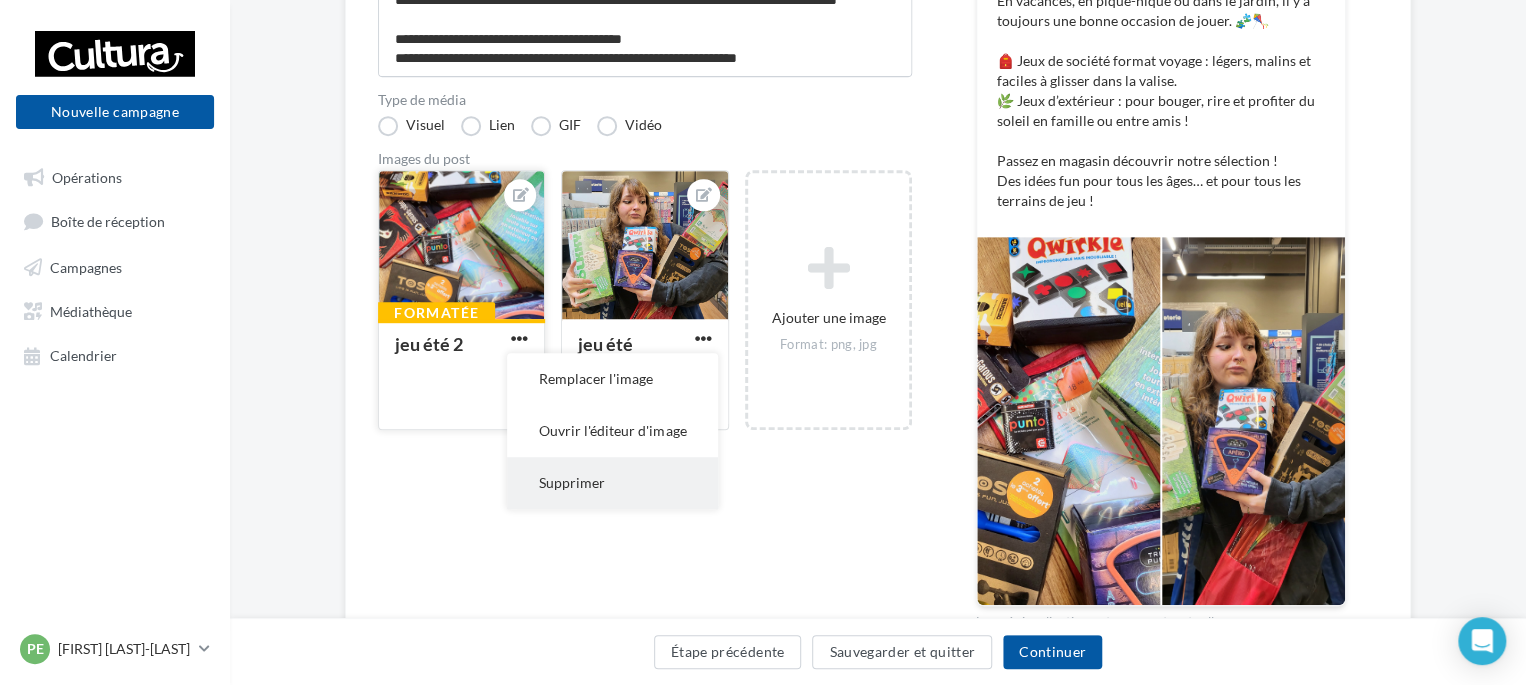 click on "Supprimer" at bounding box center (612, 379) 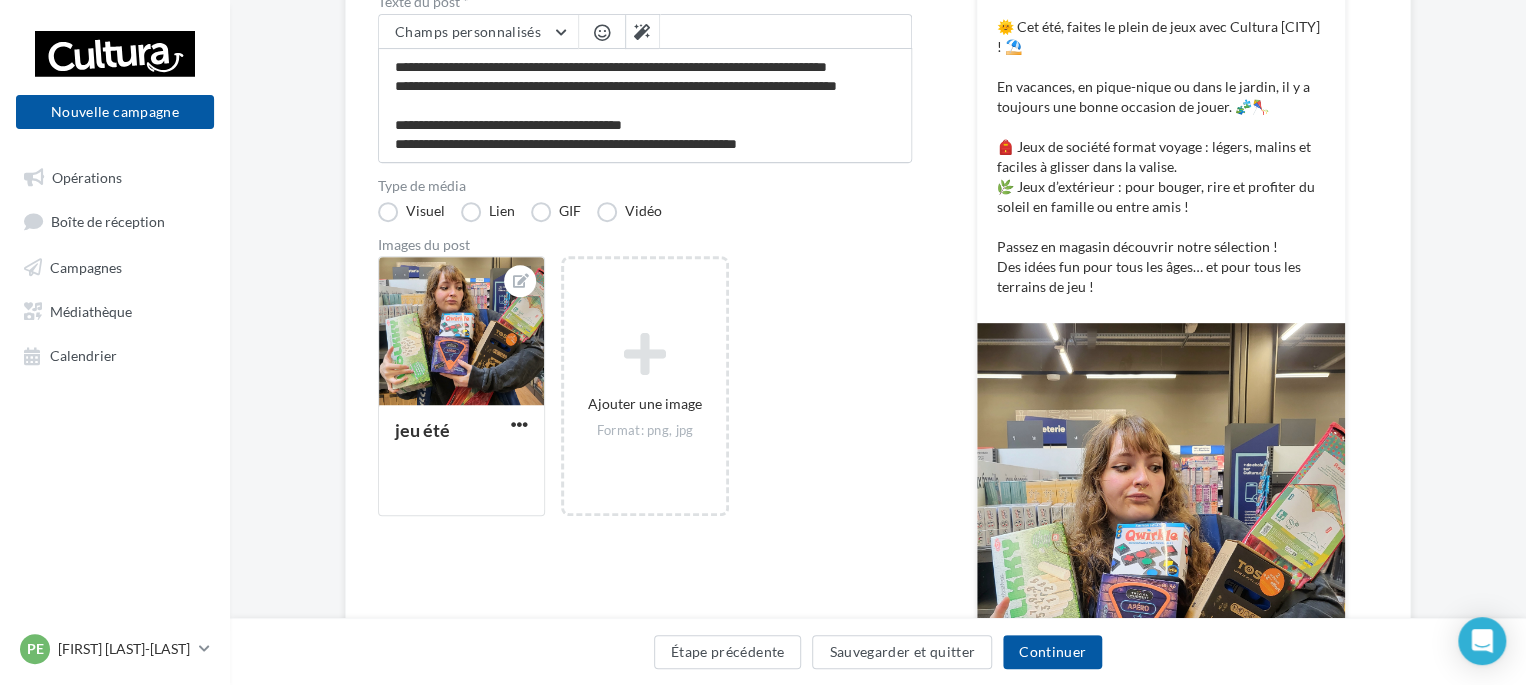 scroll, scrollTop: 230, scrollLeft: 0, axis: vertical 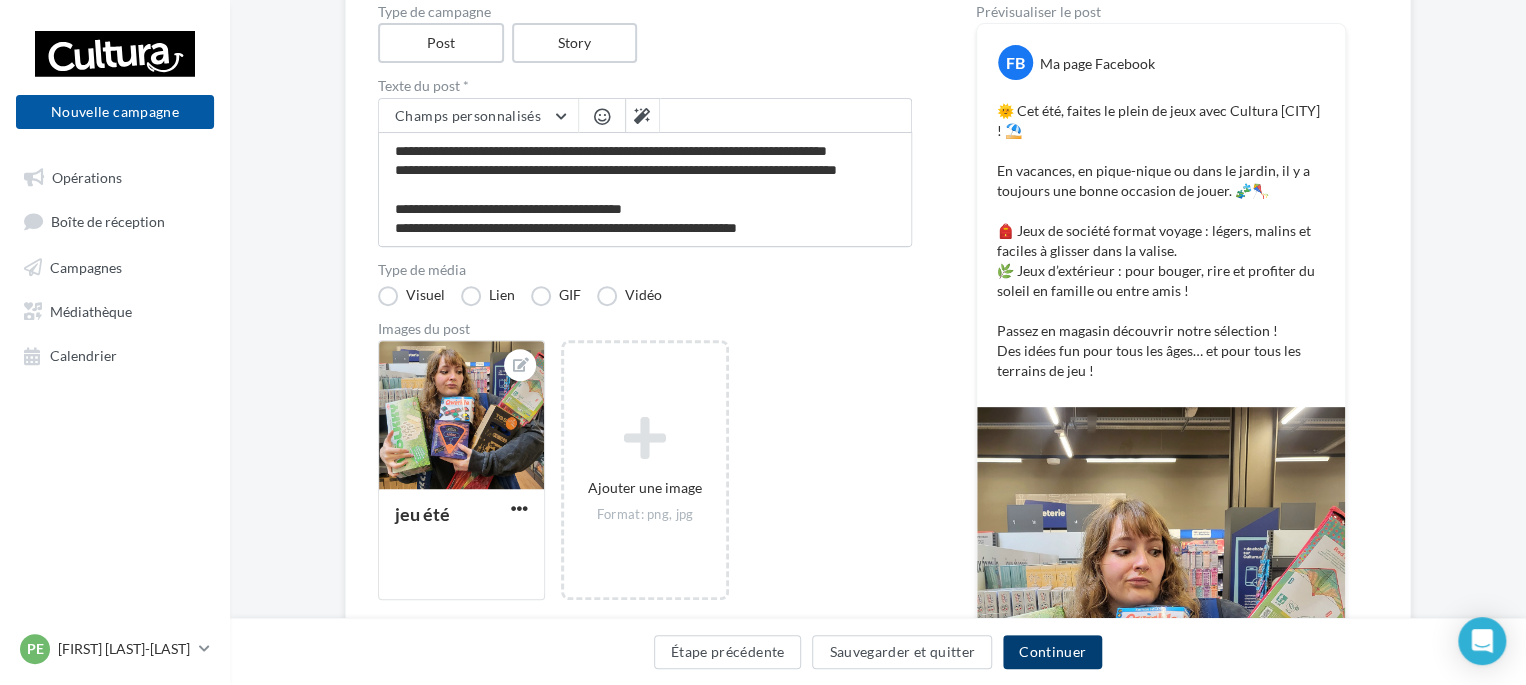 click on "Continuer" at bounding box center (1052, 652) 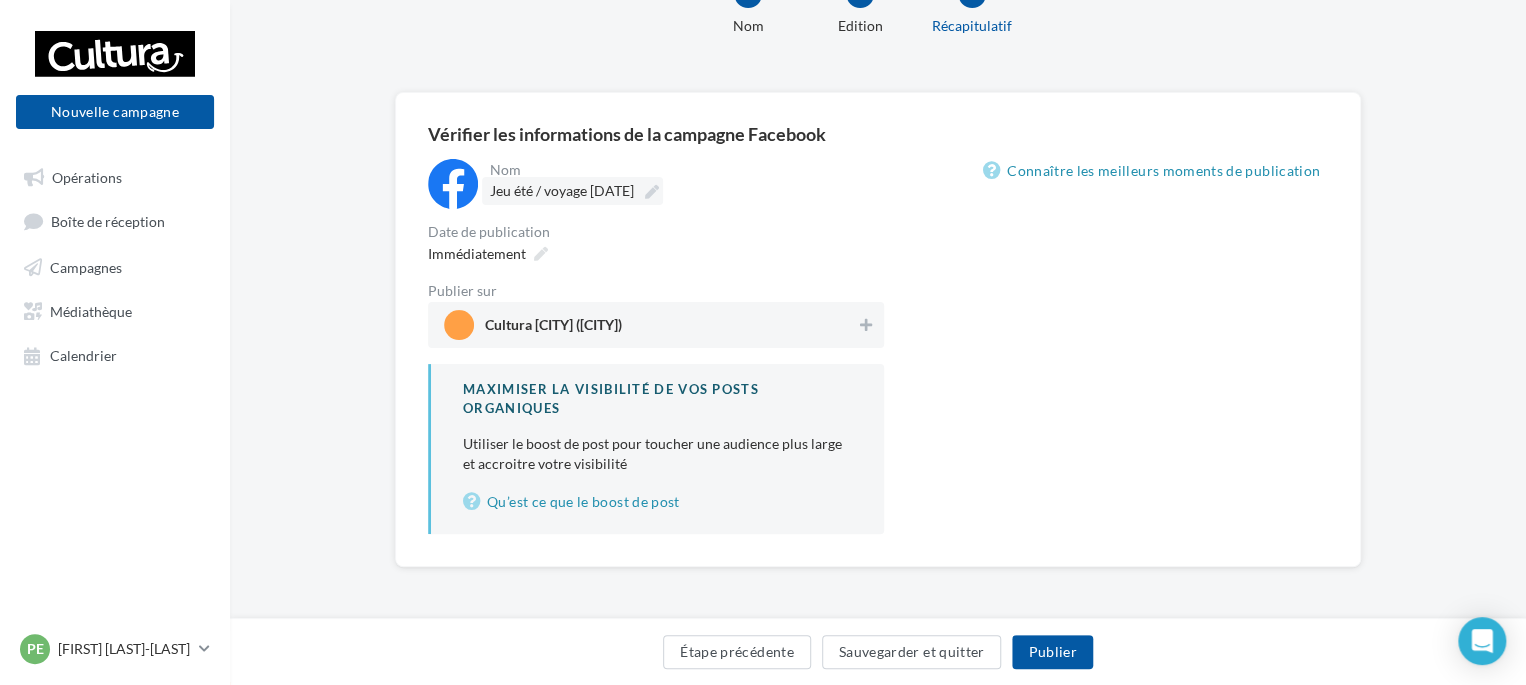 scroll, scrollTop: 75, scrollLeft: 0, axis: vertical 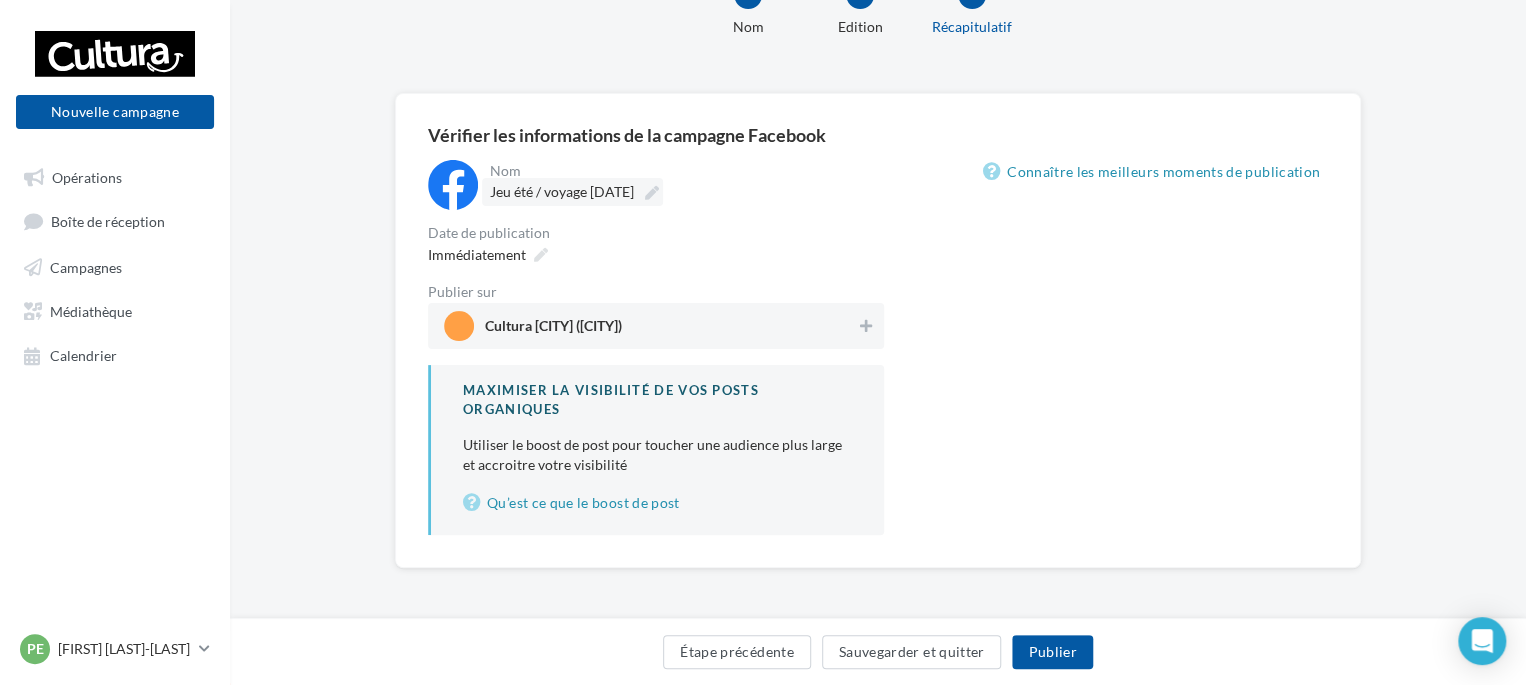 click on "Jeu été / voyage [DATE]" at bounding box center [572, 192] 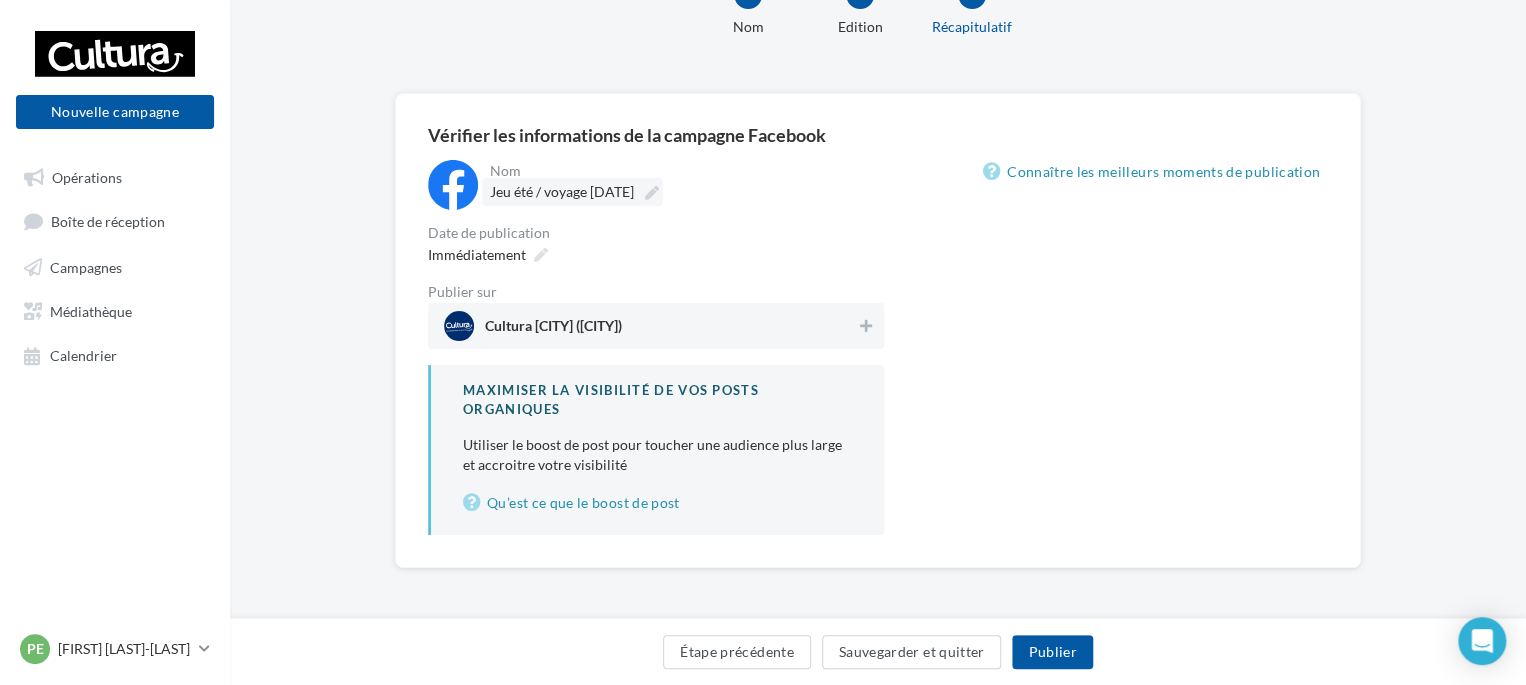 click on "**********" at bounding box center [578, 195] 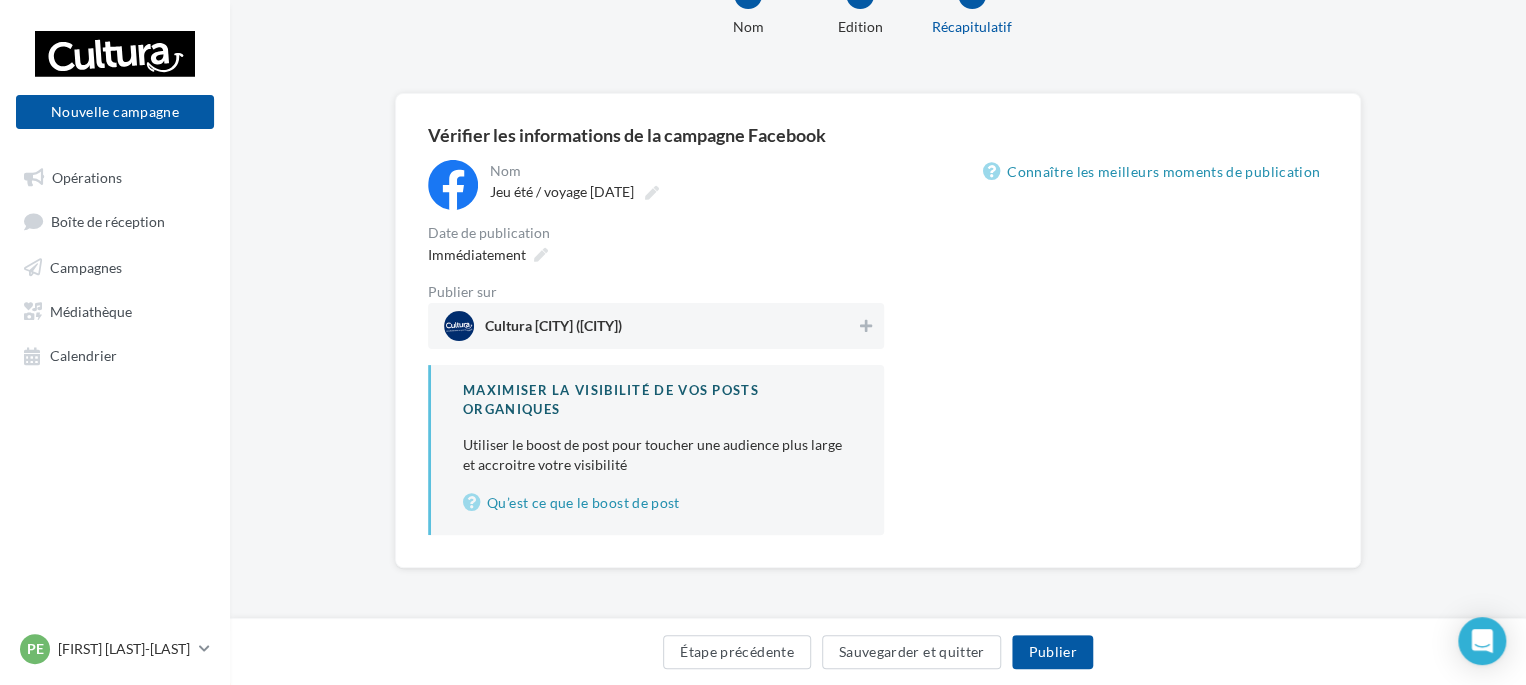scroll, scrollTop: 0, scrollLeft: 0, axis: both 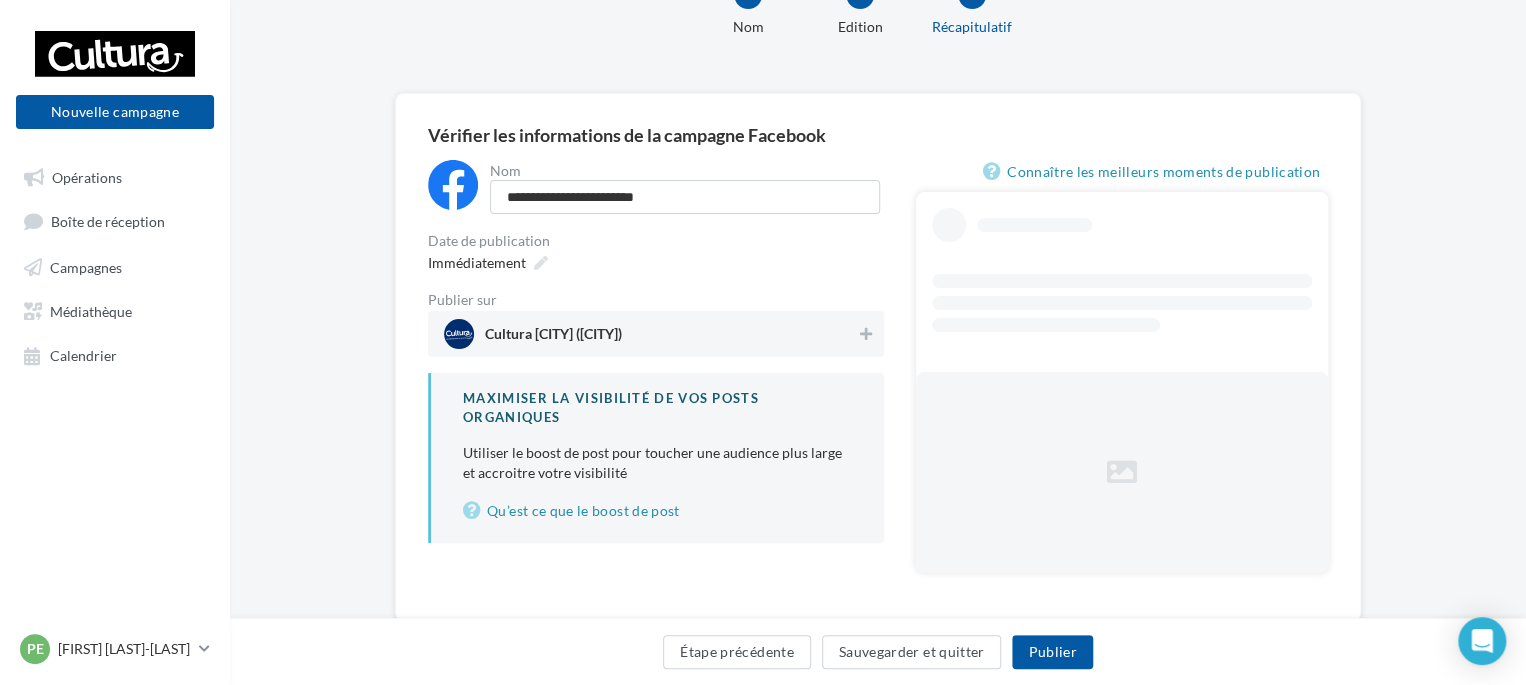 click on "Immédiatement" at bounding box center (685, 189) 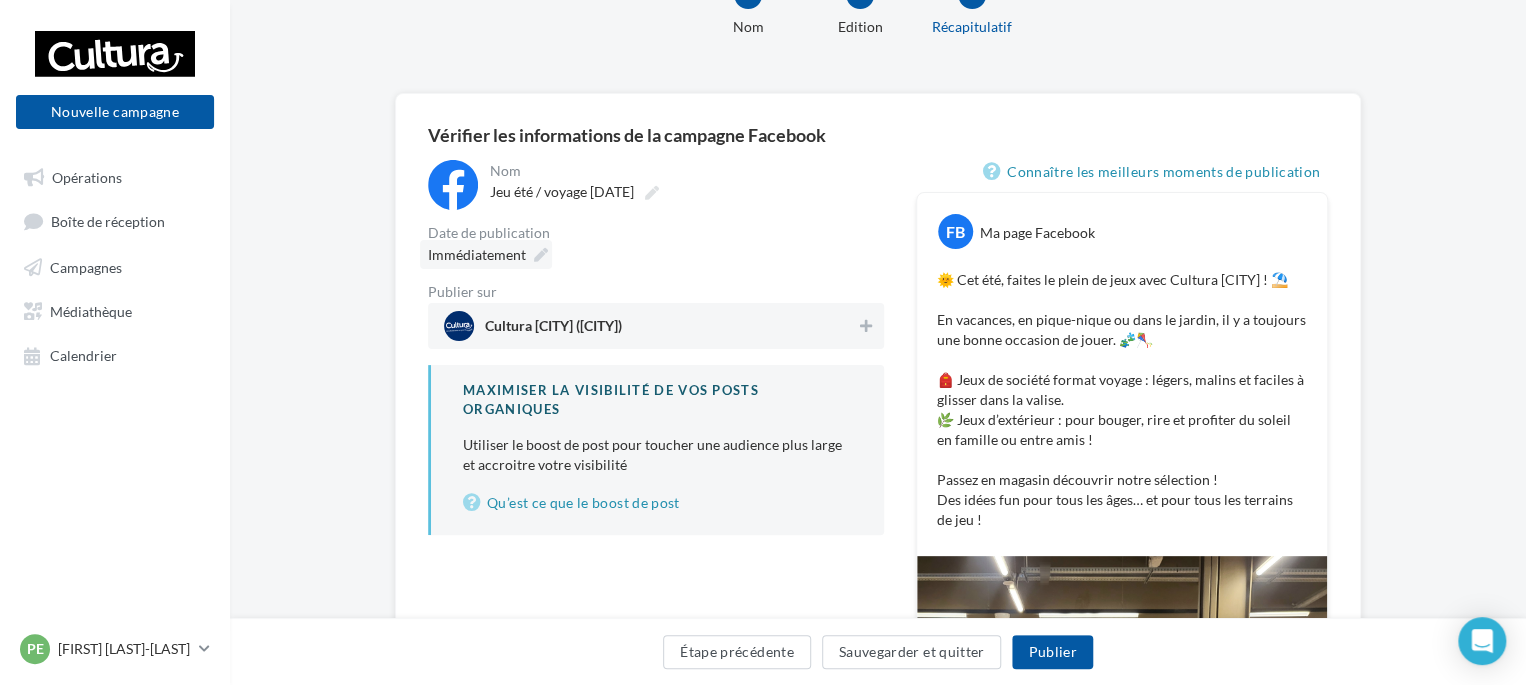 click at bounding box center [541, 255] 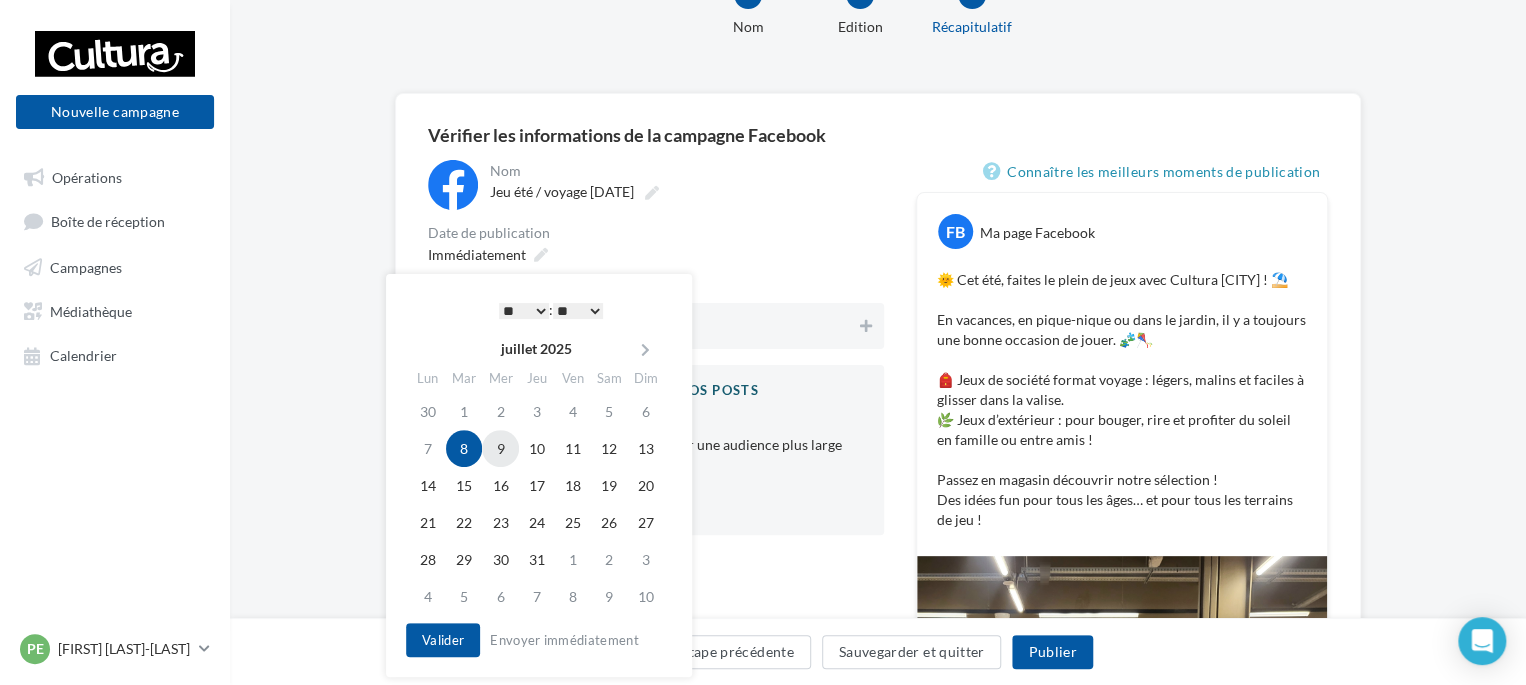 click on "9" at bounding box center (500, 448) 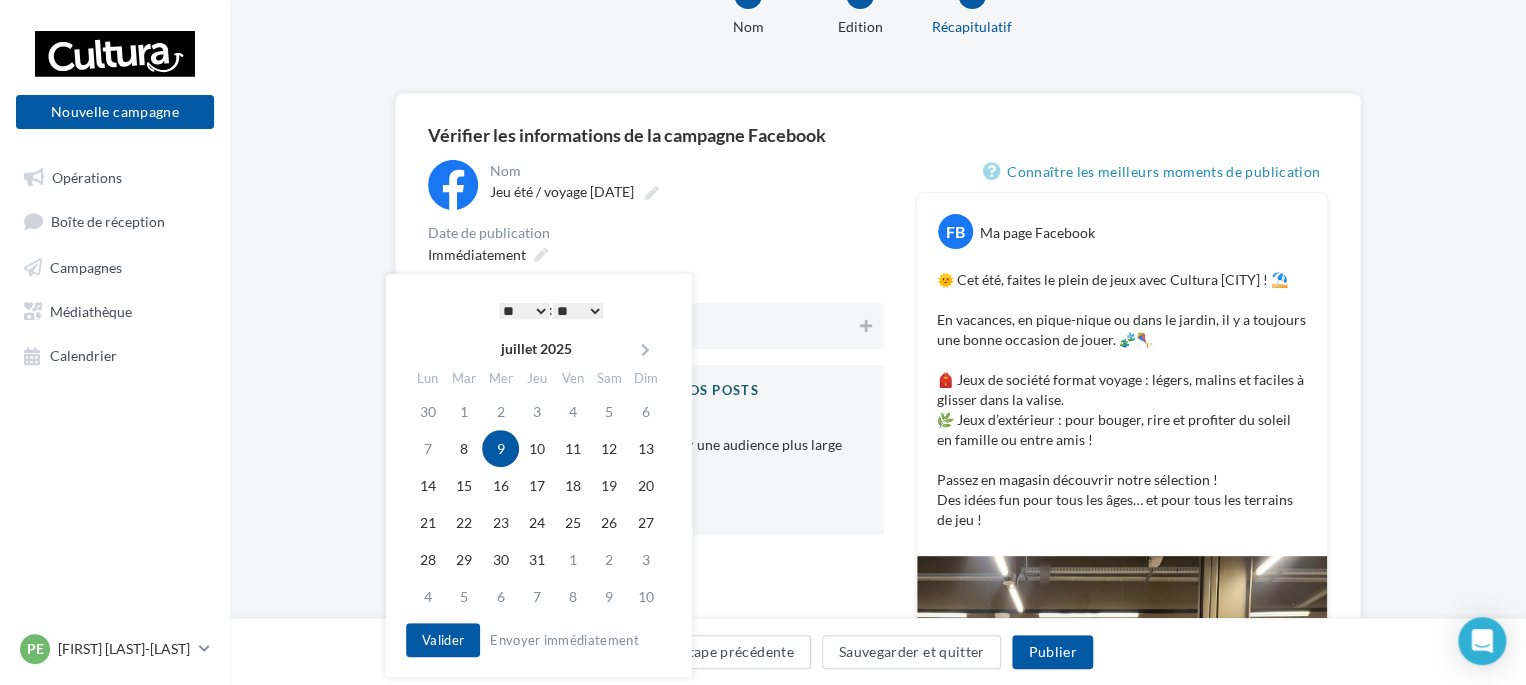 click on "* * * * * * * * * * ** ** ** ** ** ** ** ** ** ** ** ** ** **  :  ** ** ** ** ** **" at bounding box center (551, 310) 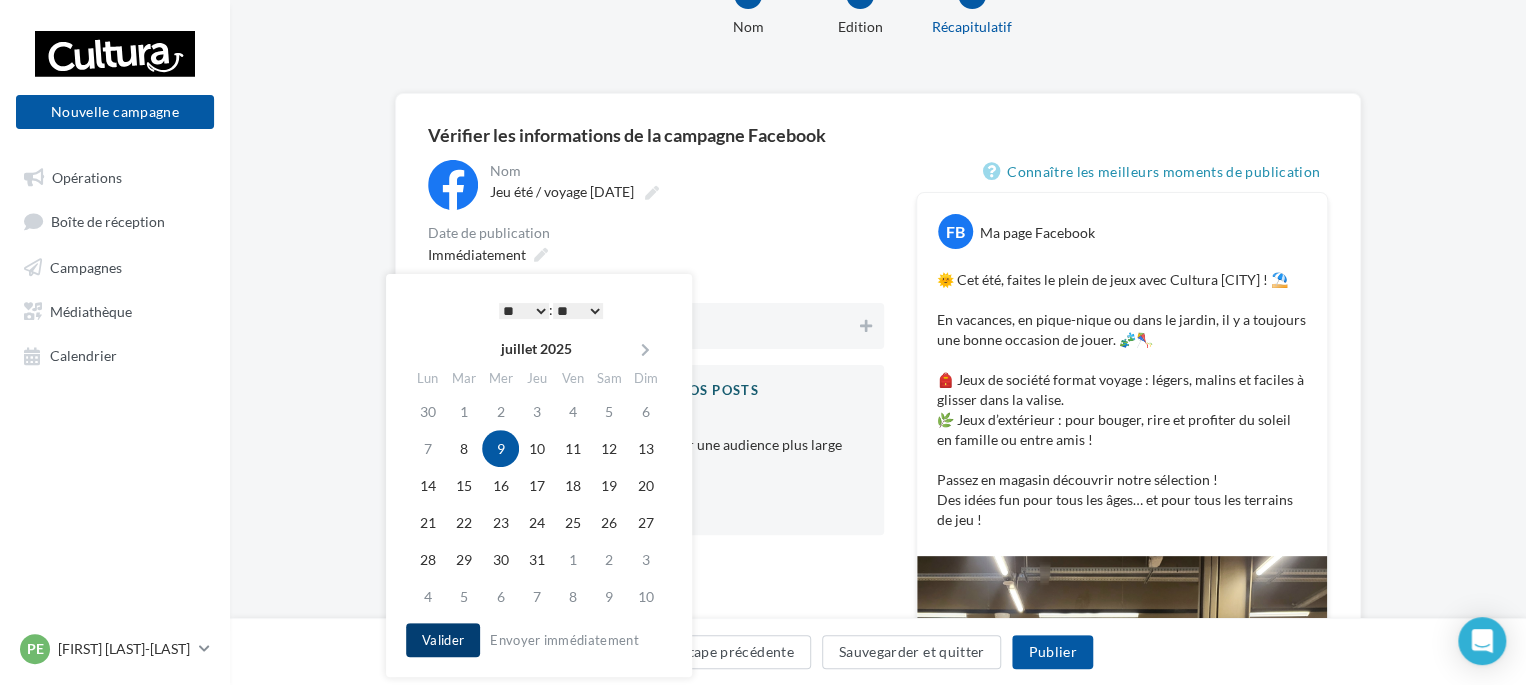 click on "Valider" at bounding box center [443, 640] 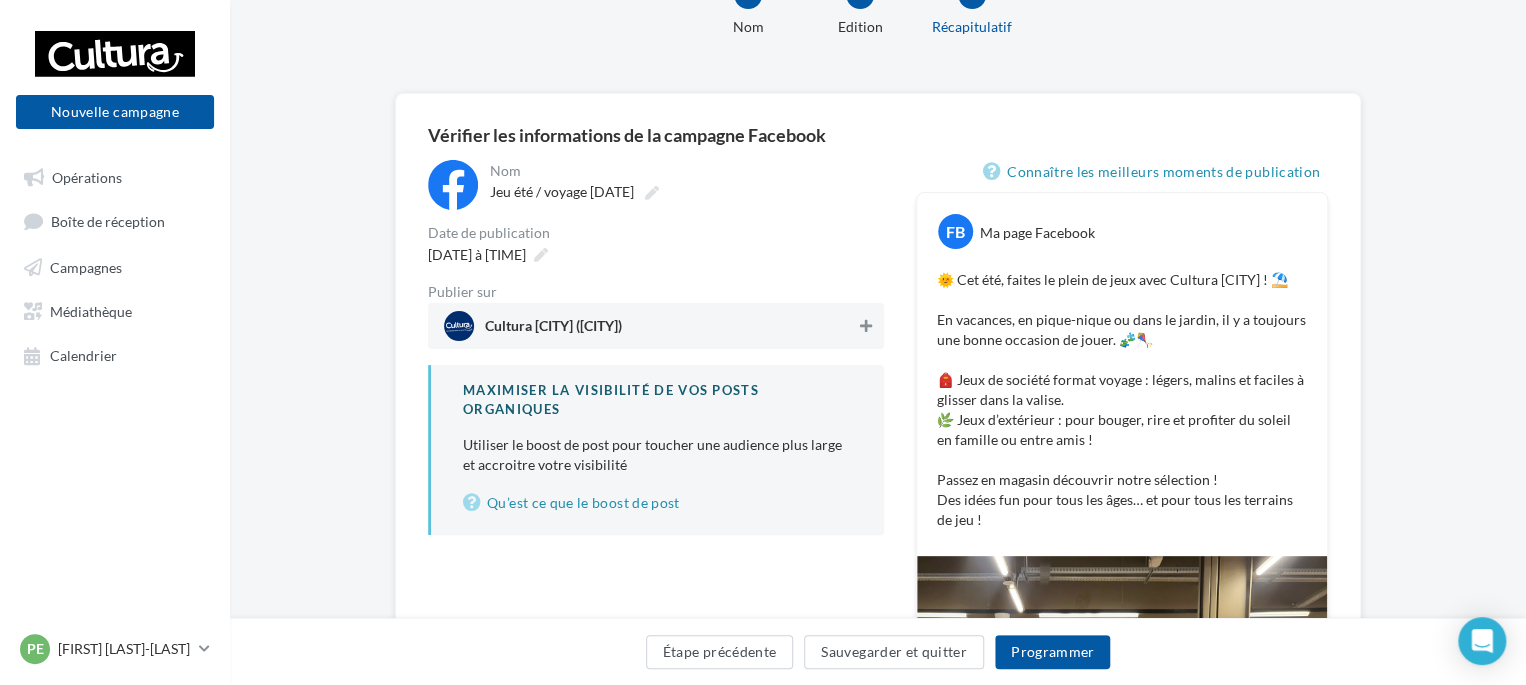 click at bounding box center [866, 326] 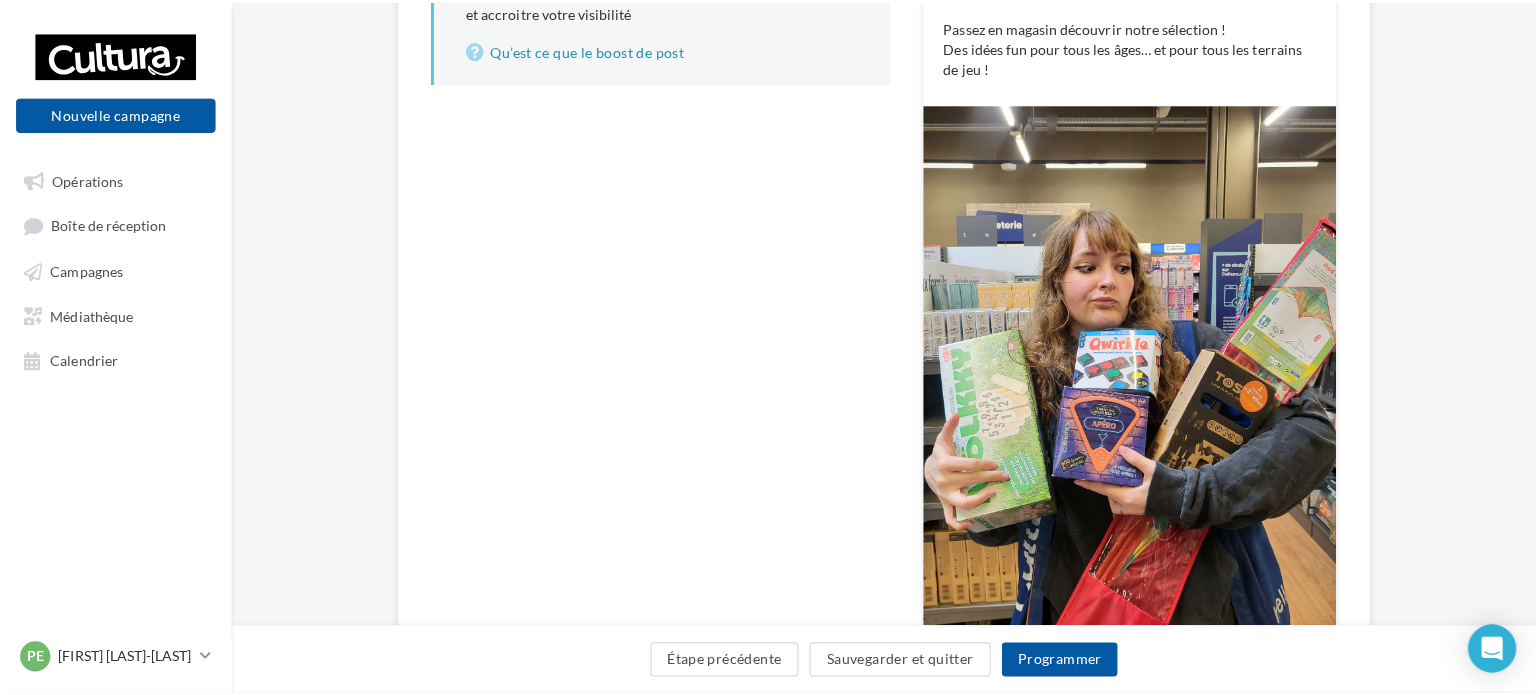 scroll, scrollTop: 564, scrollLeft: 0, axis: vertical 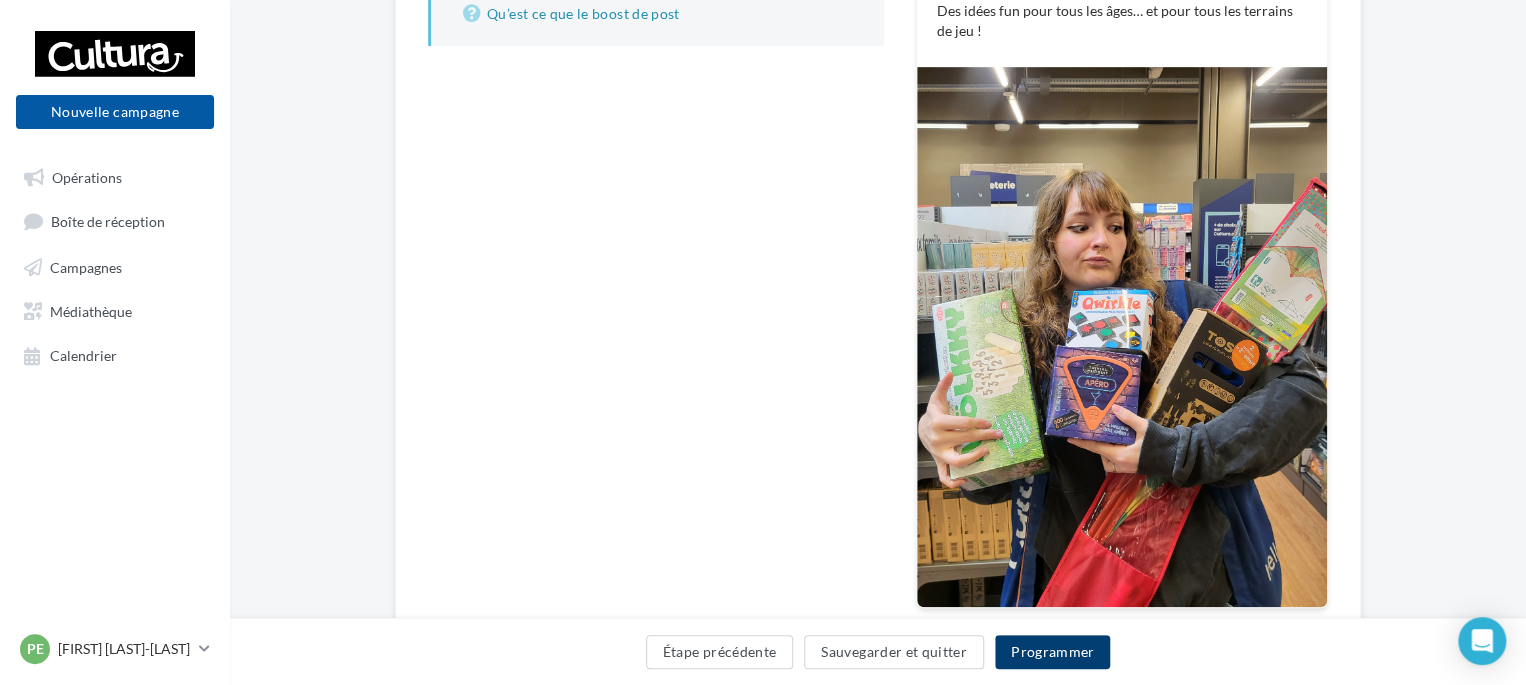 click on "Programmer" at bounding box center [1053, 652] 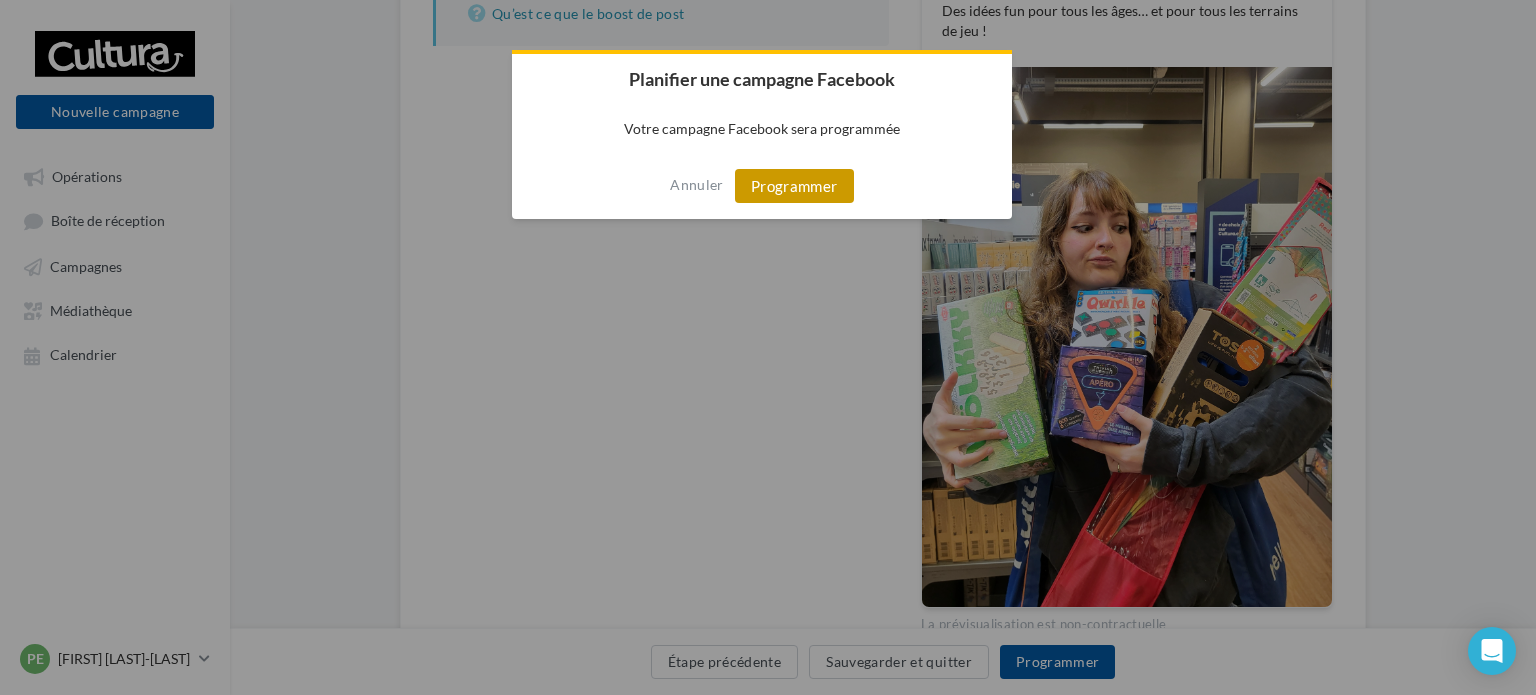 click on "Programmer" at bounding box center [794, 186] 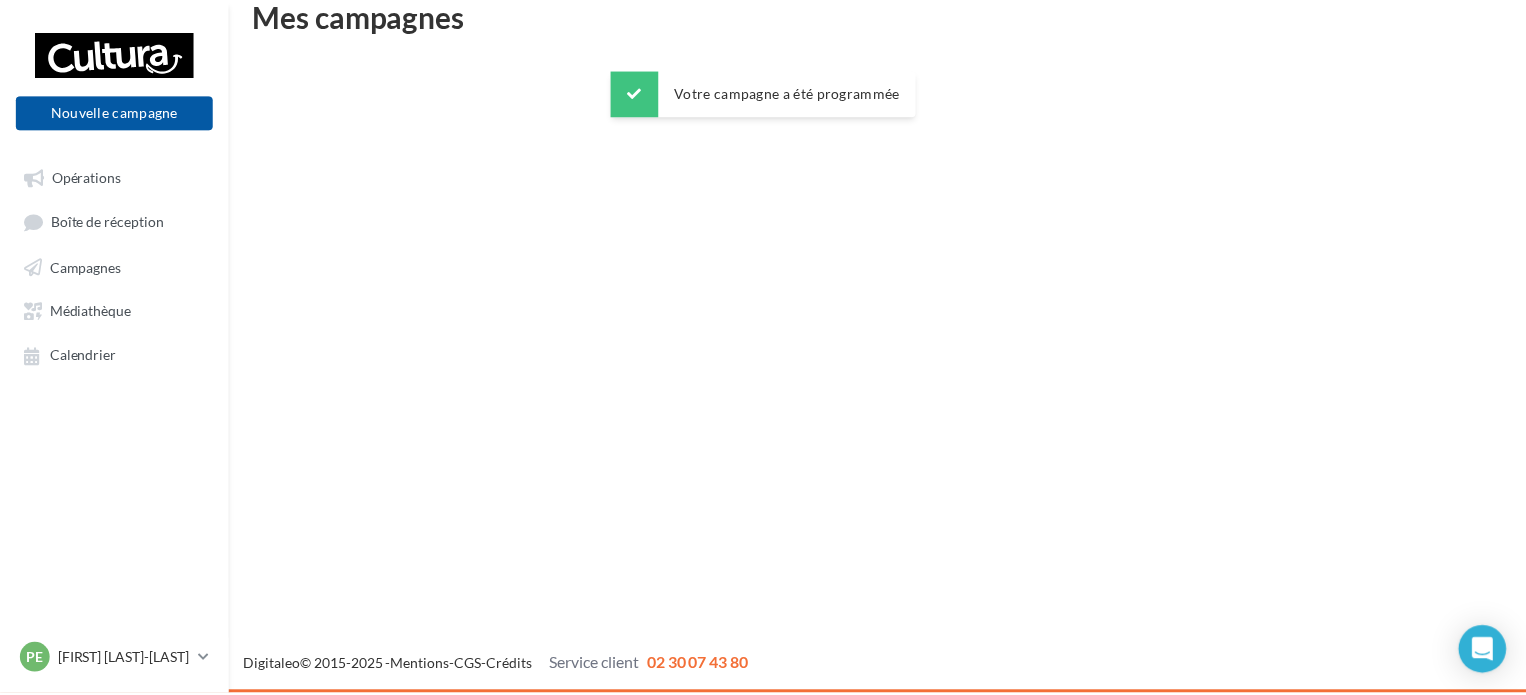 scroll, scrollTop: 32, scrollLeft: 0, axis: vertical 